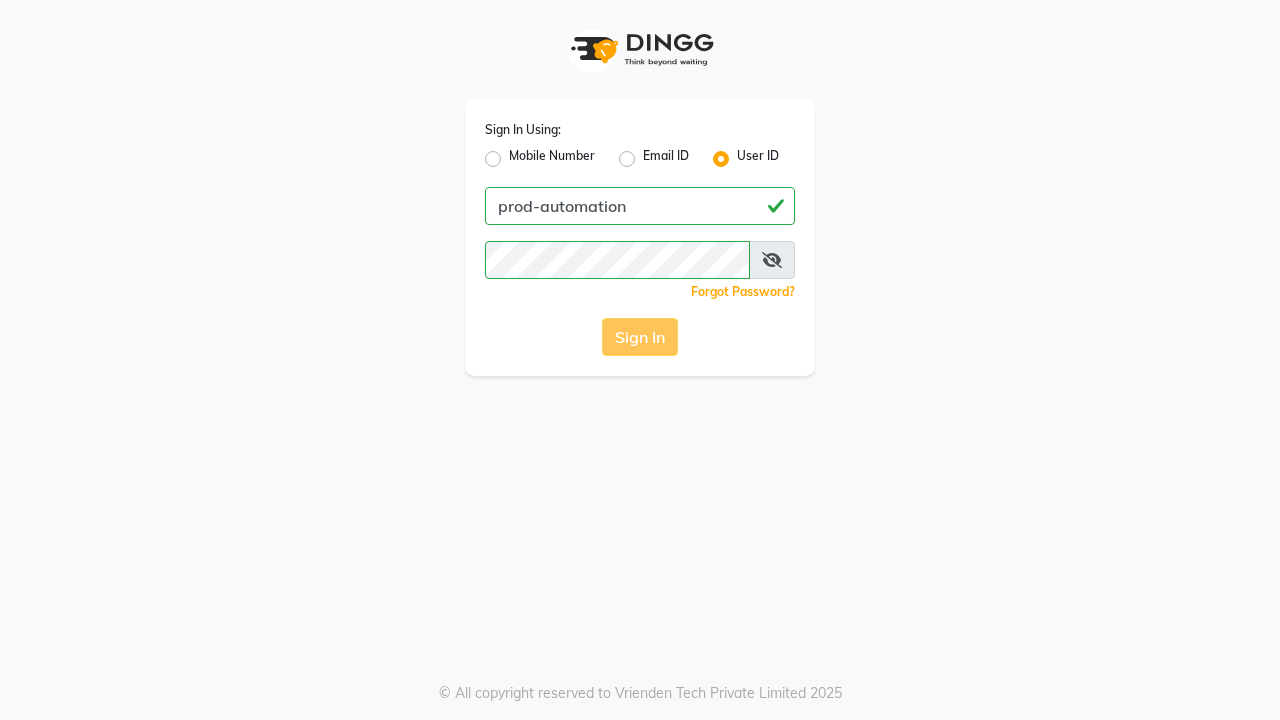 scroll, scrollTop: 0, scrollLeft: 0, axis: both 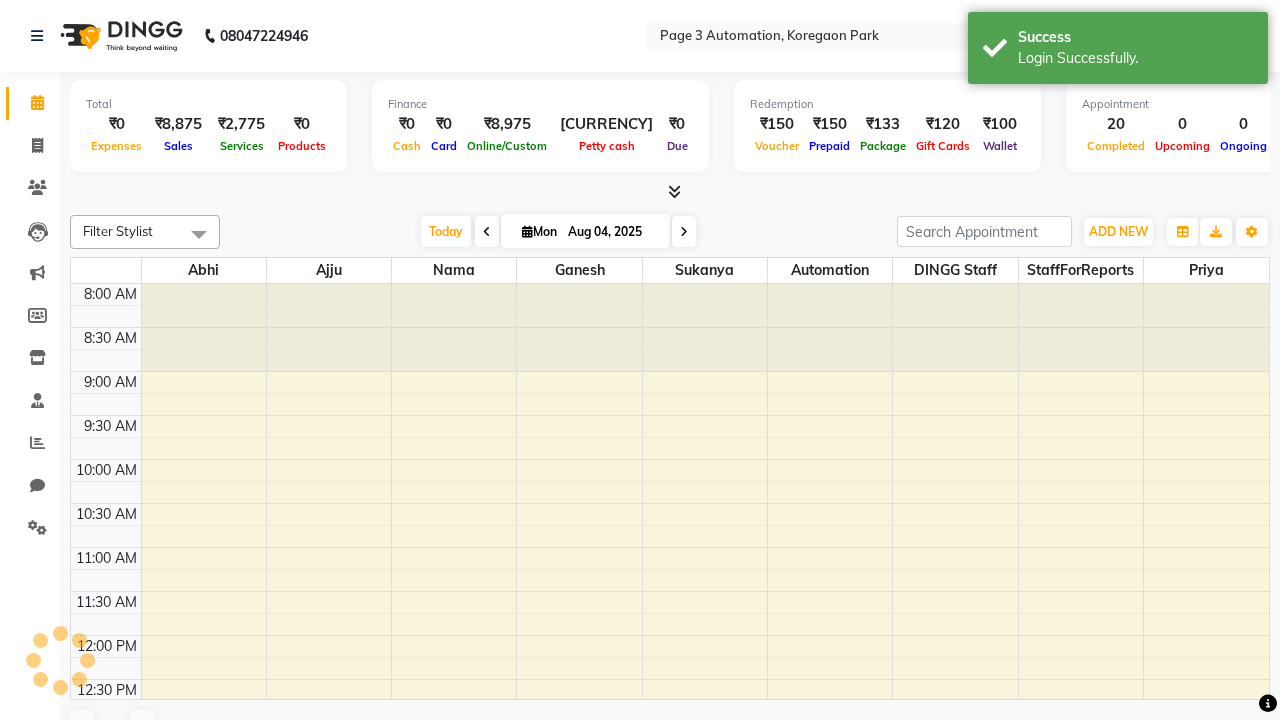 select on "en" 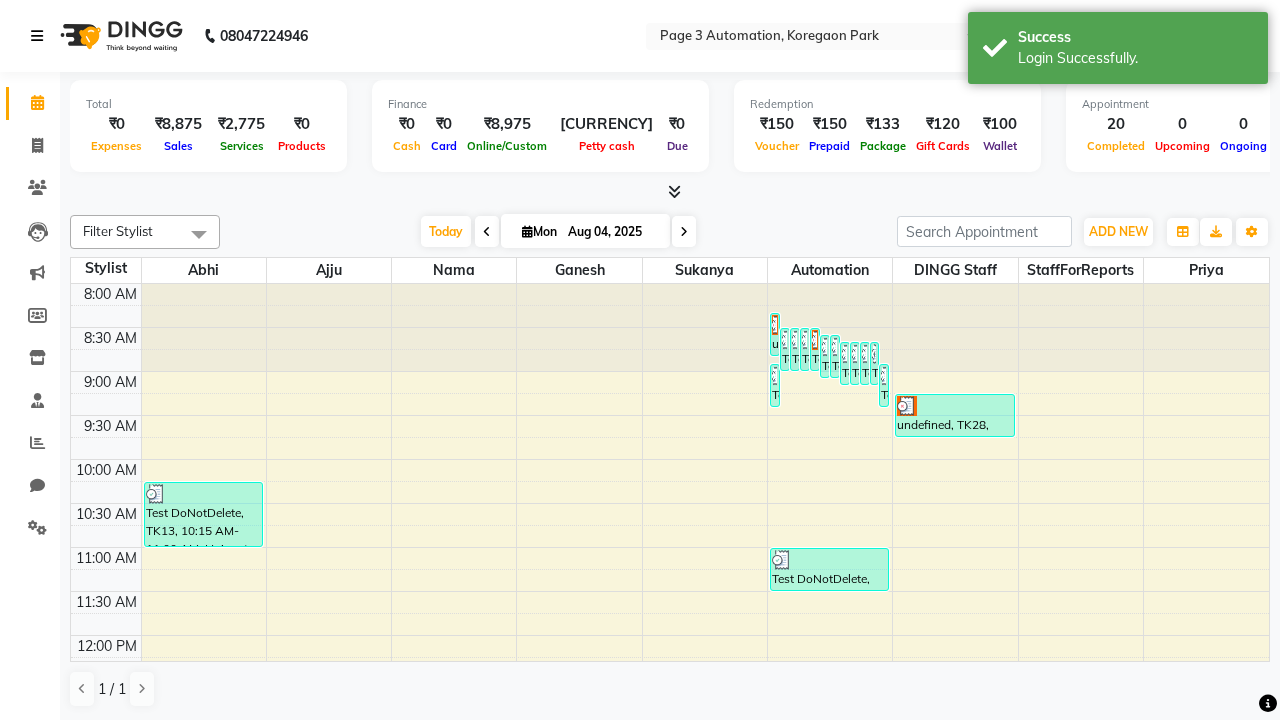 click at bounding box center (37, 36) 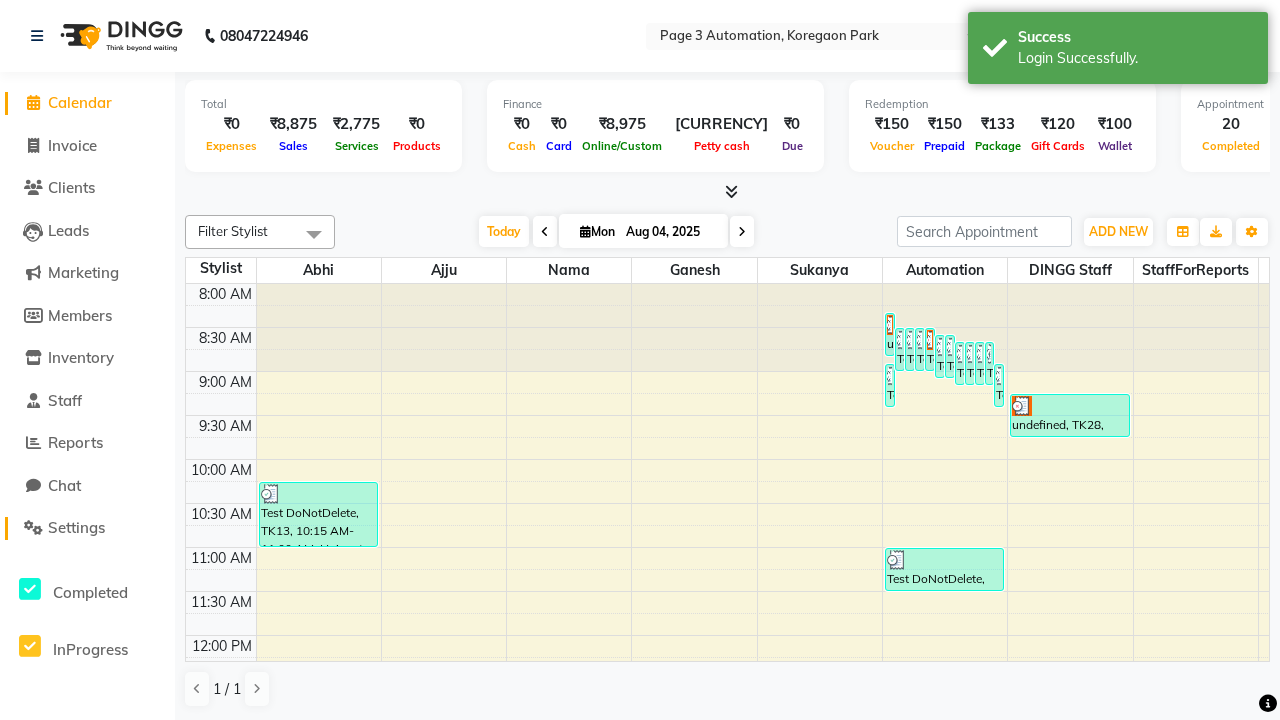 click on "Settings" 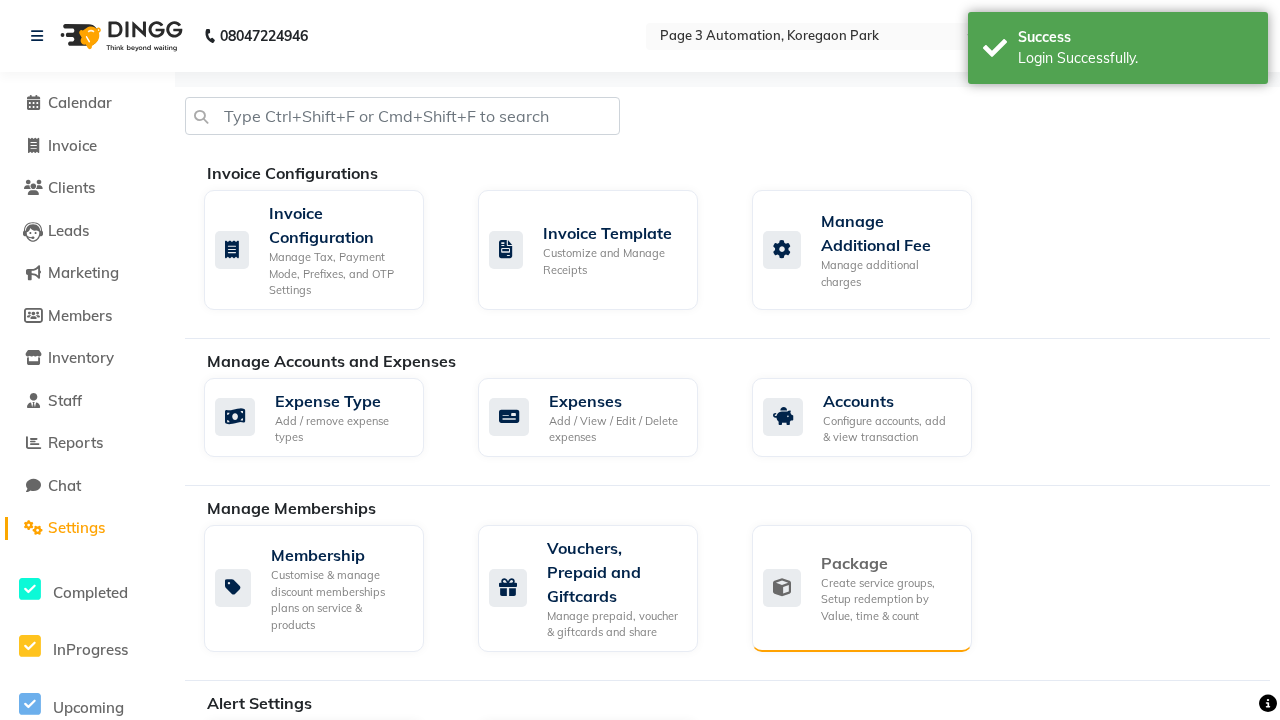 click on "Package" 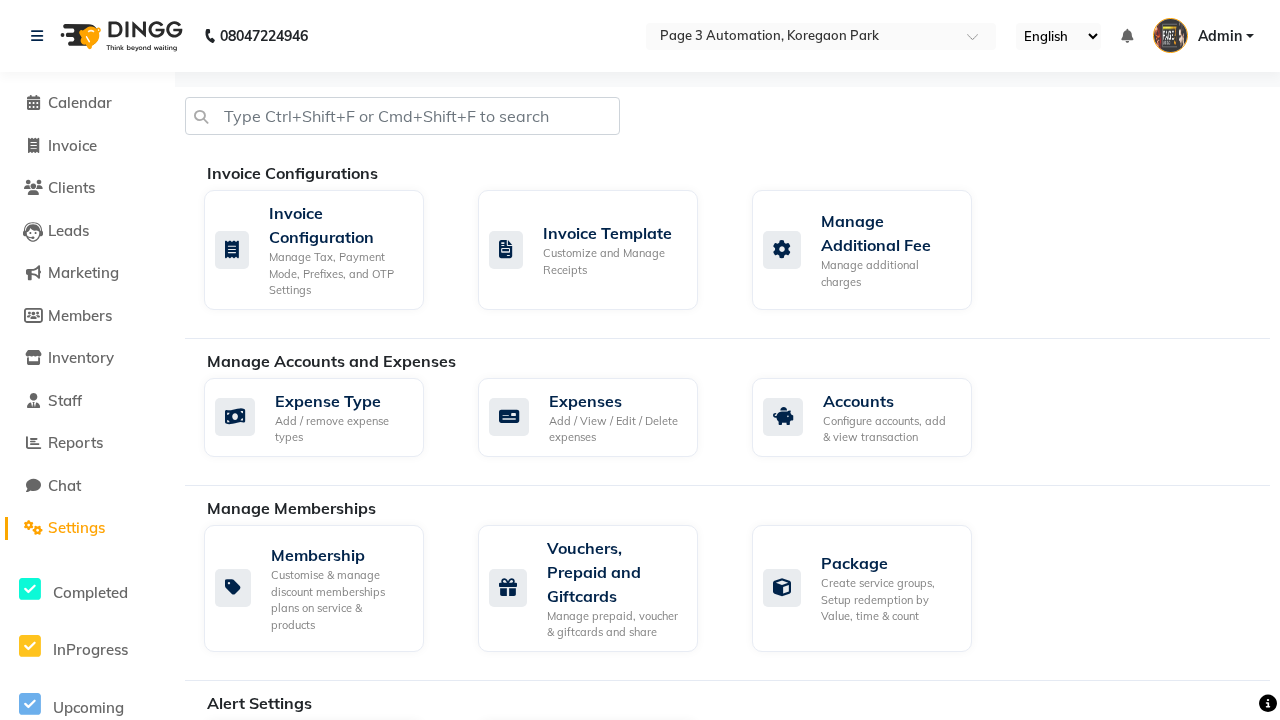 click on "Services" 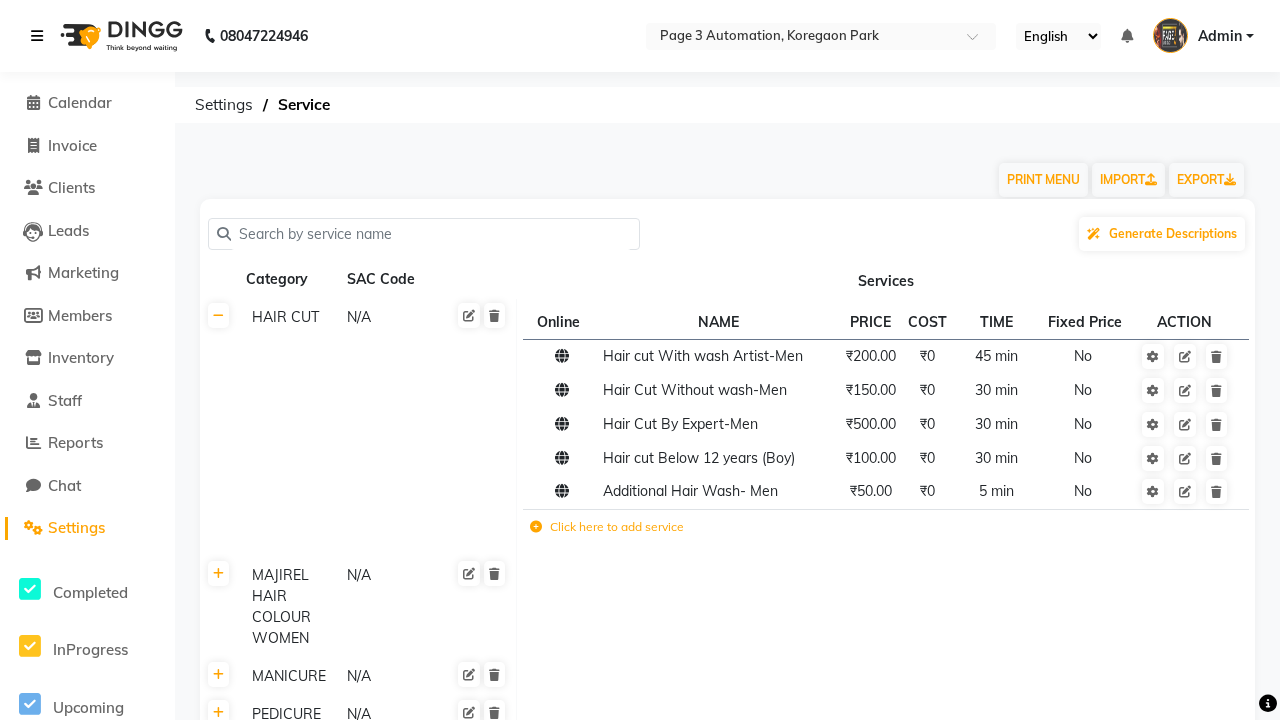 click at bounding box center (37, 36) 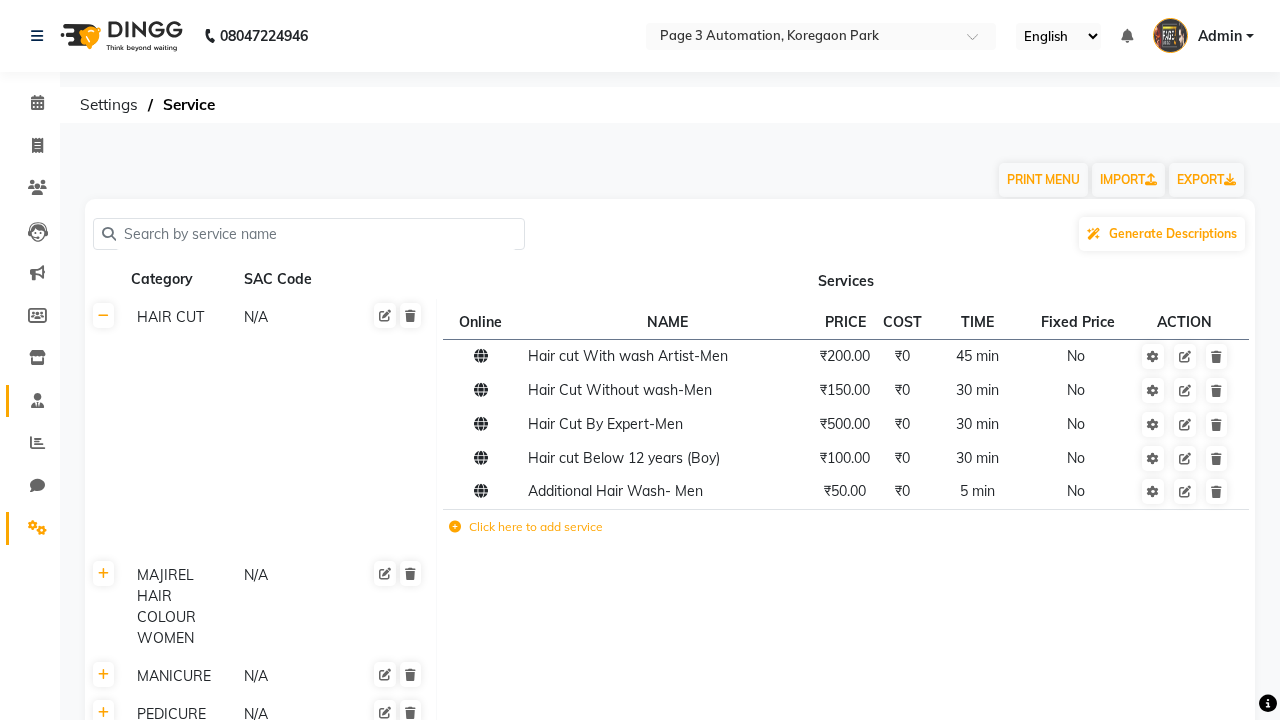 click 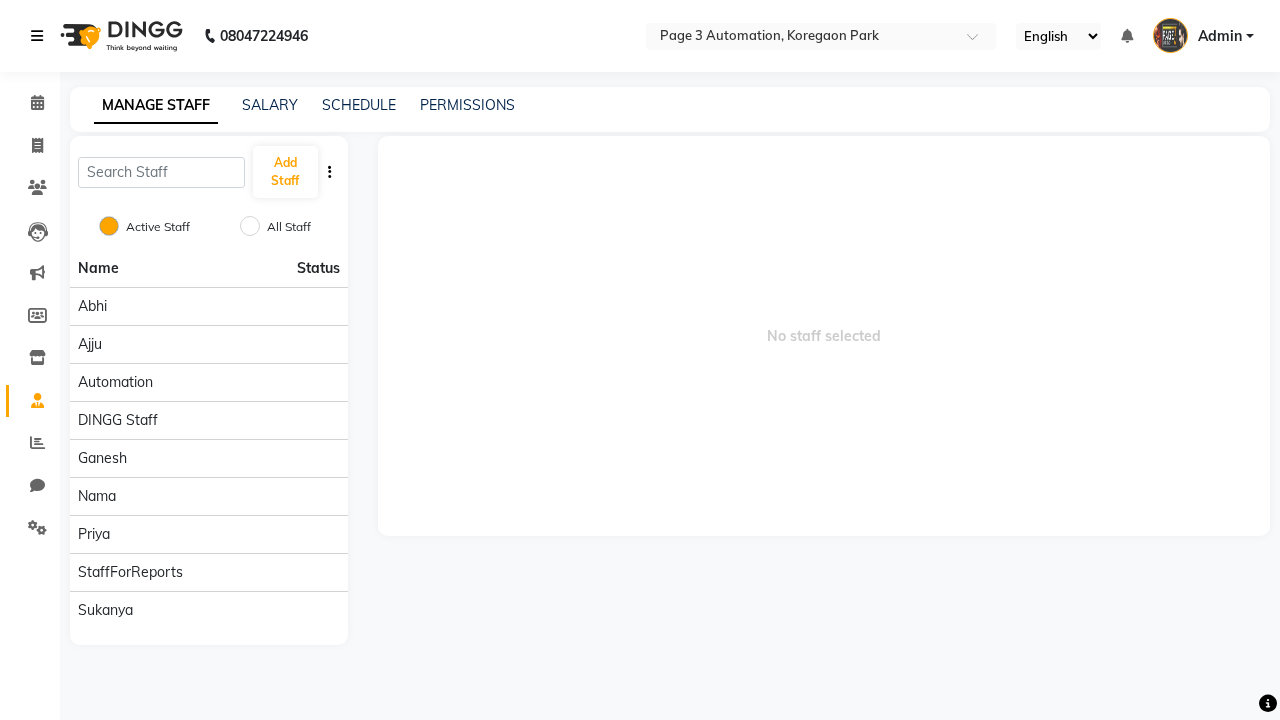 click at bounding box center [37, 36] 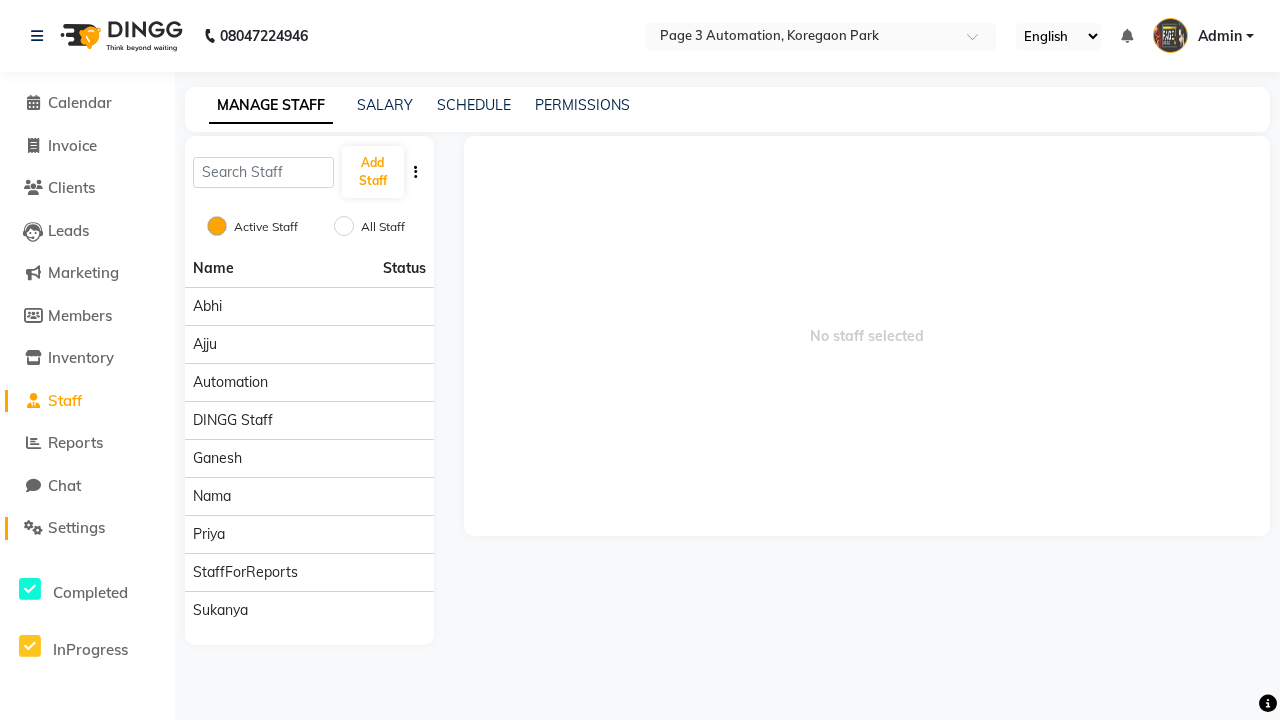 click on "Settings" 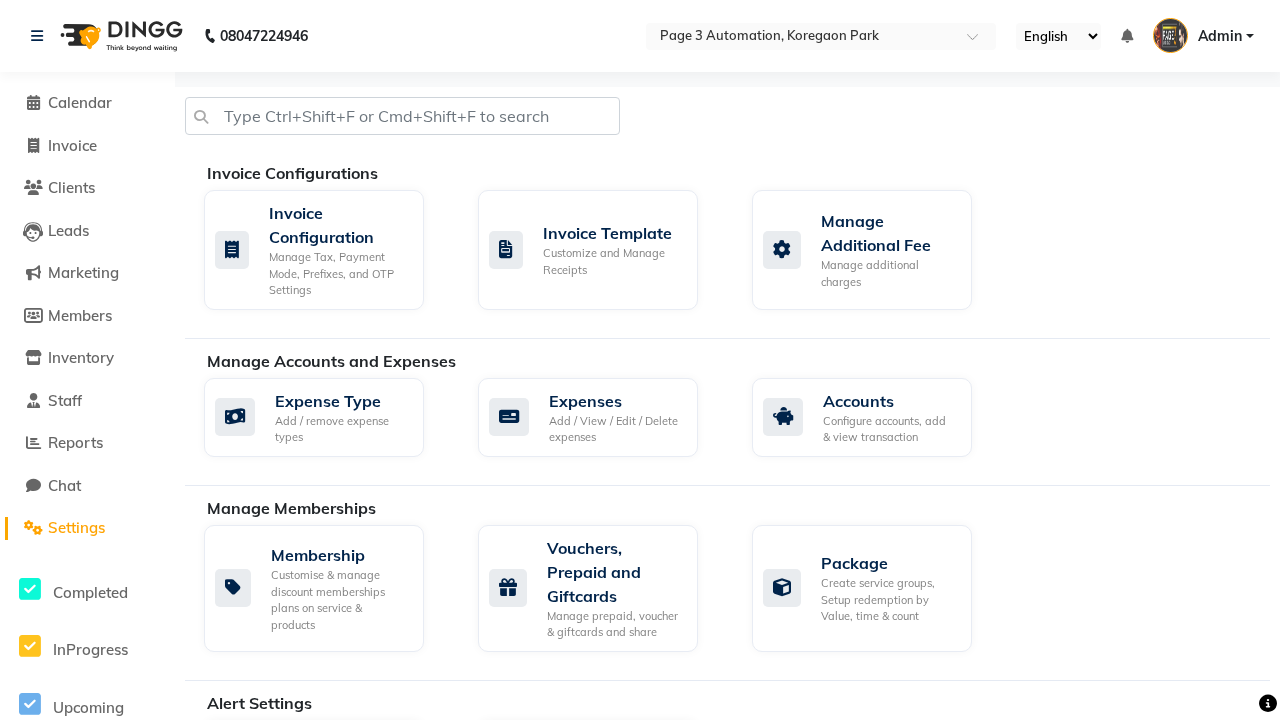 click on "Data Import" 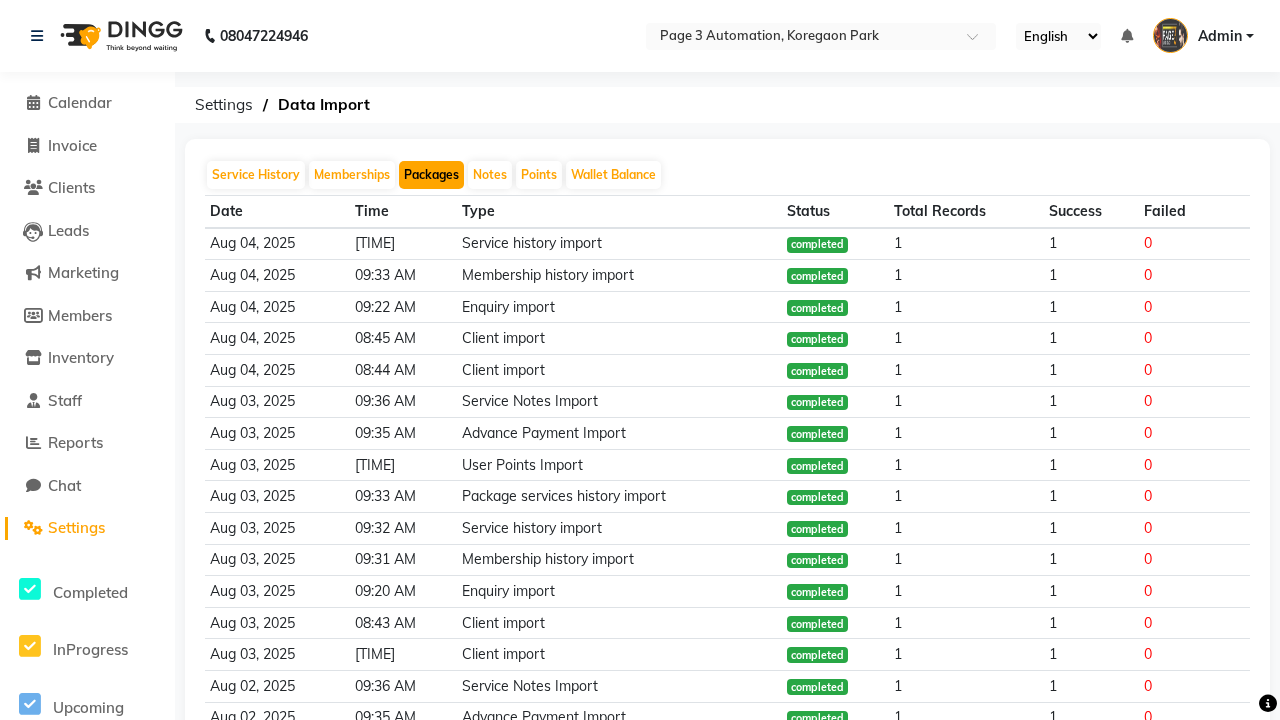 click on "Packages" 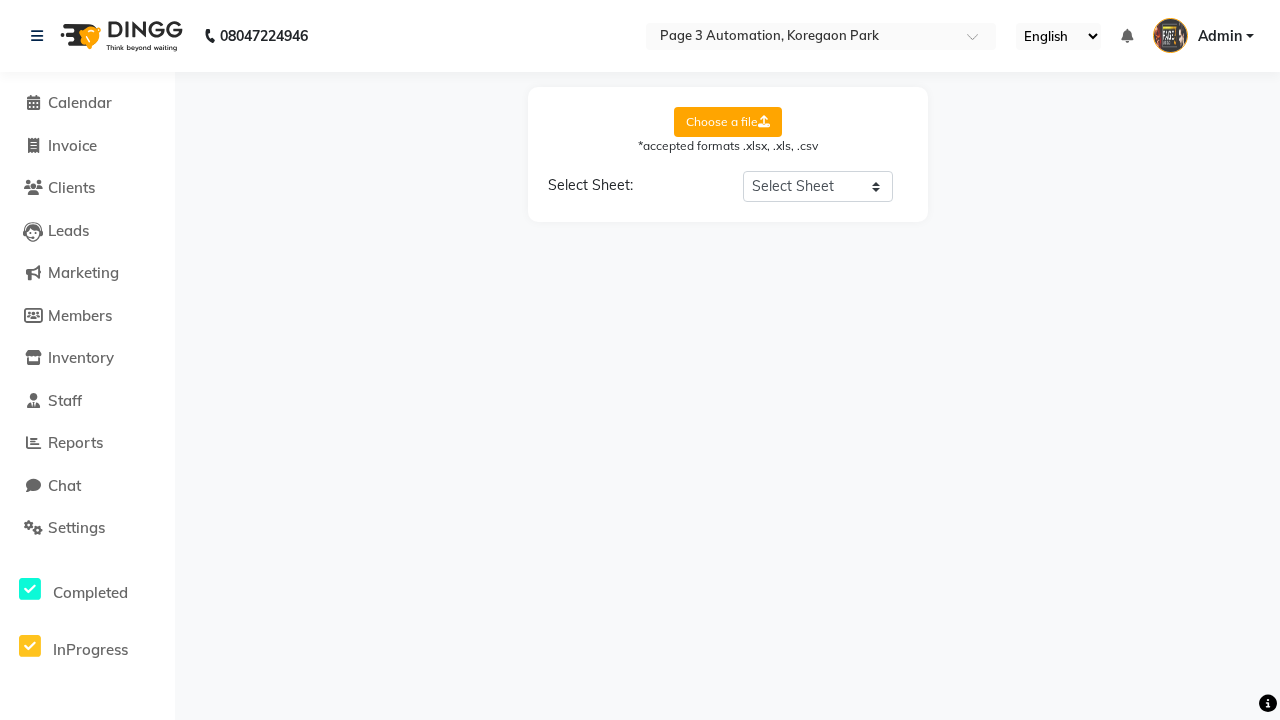 select on "Sheet1" 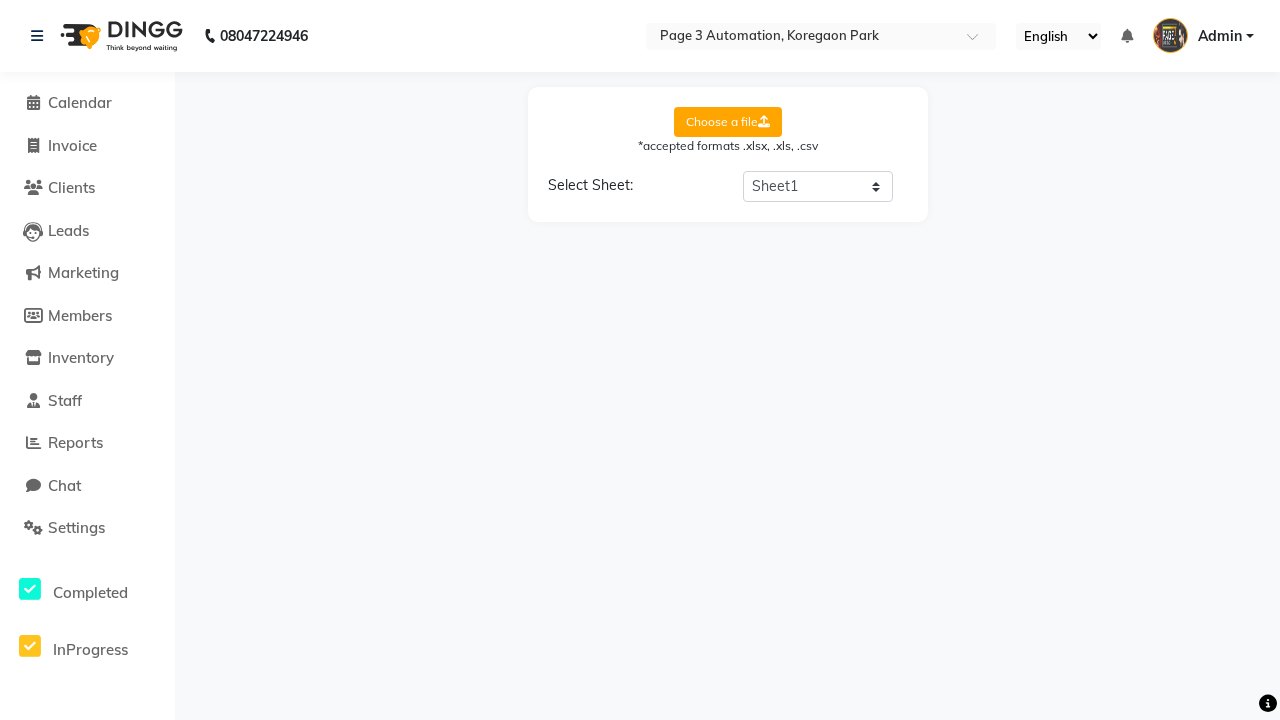 select on "Client Name" 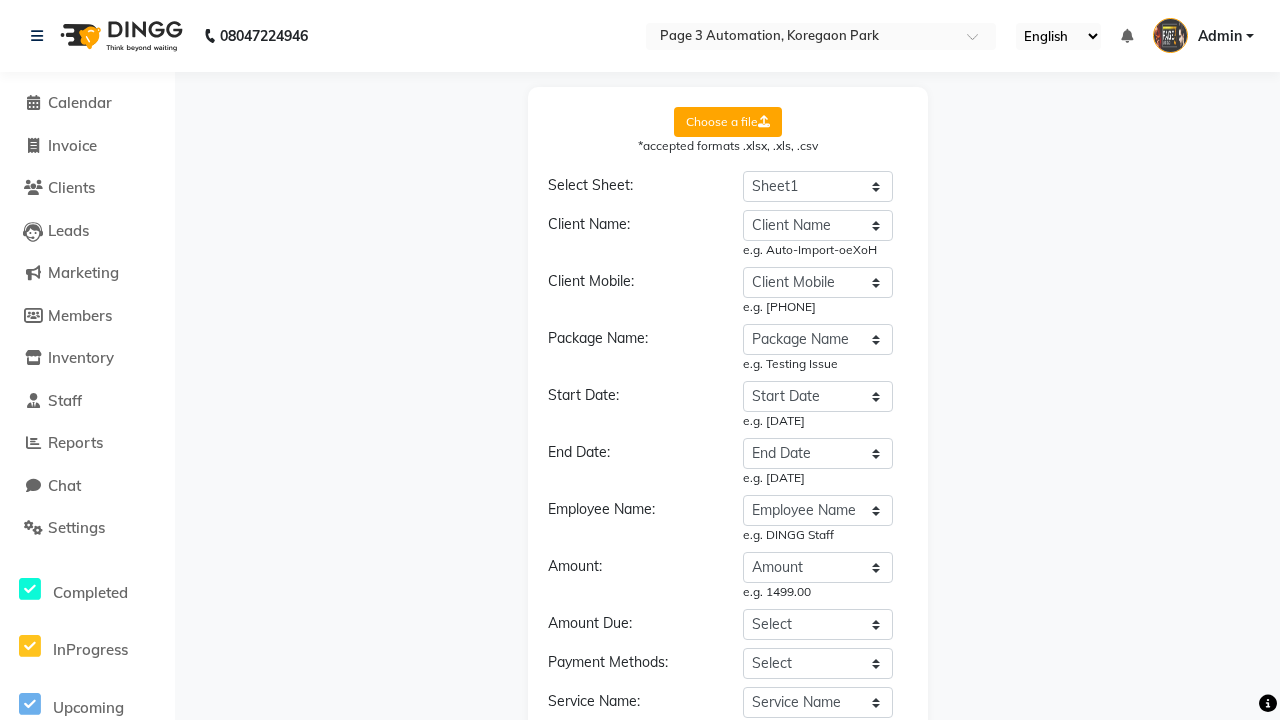 select on "DD/MM/YYYY" 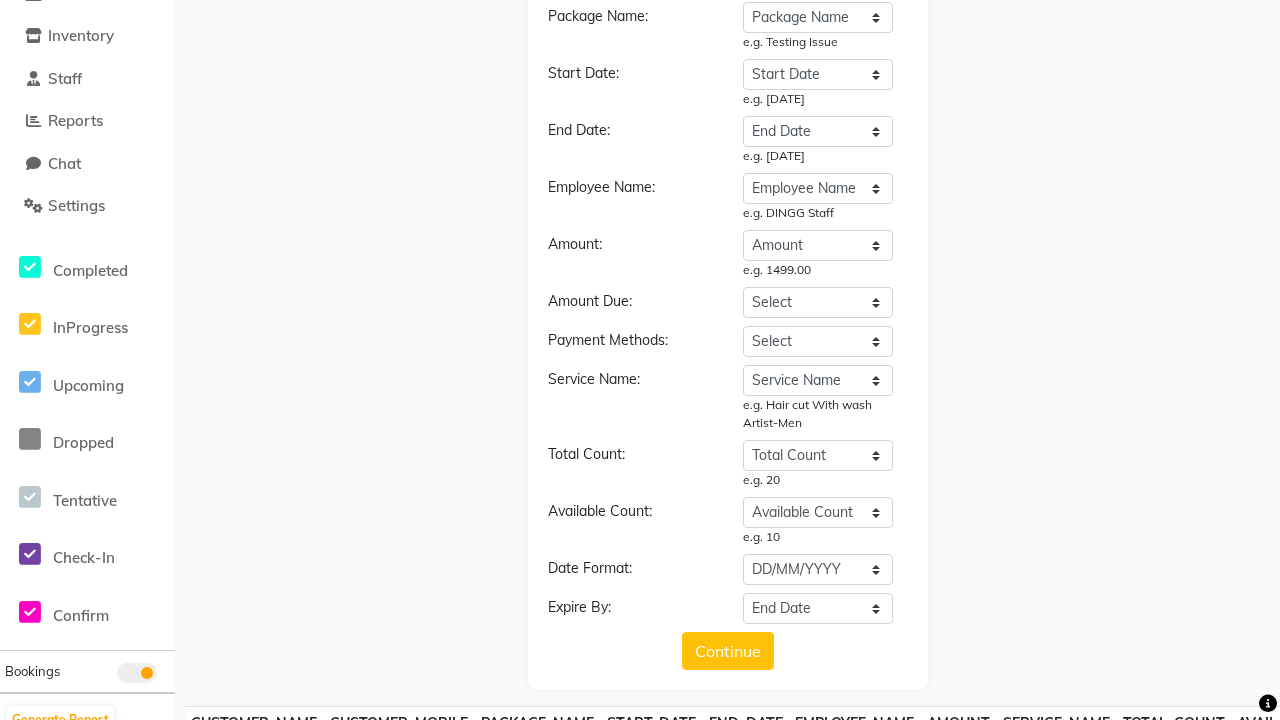 click on "Upload" 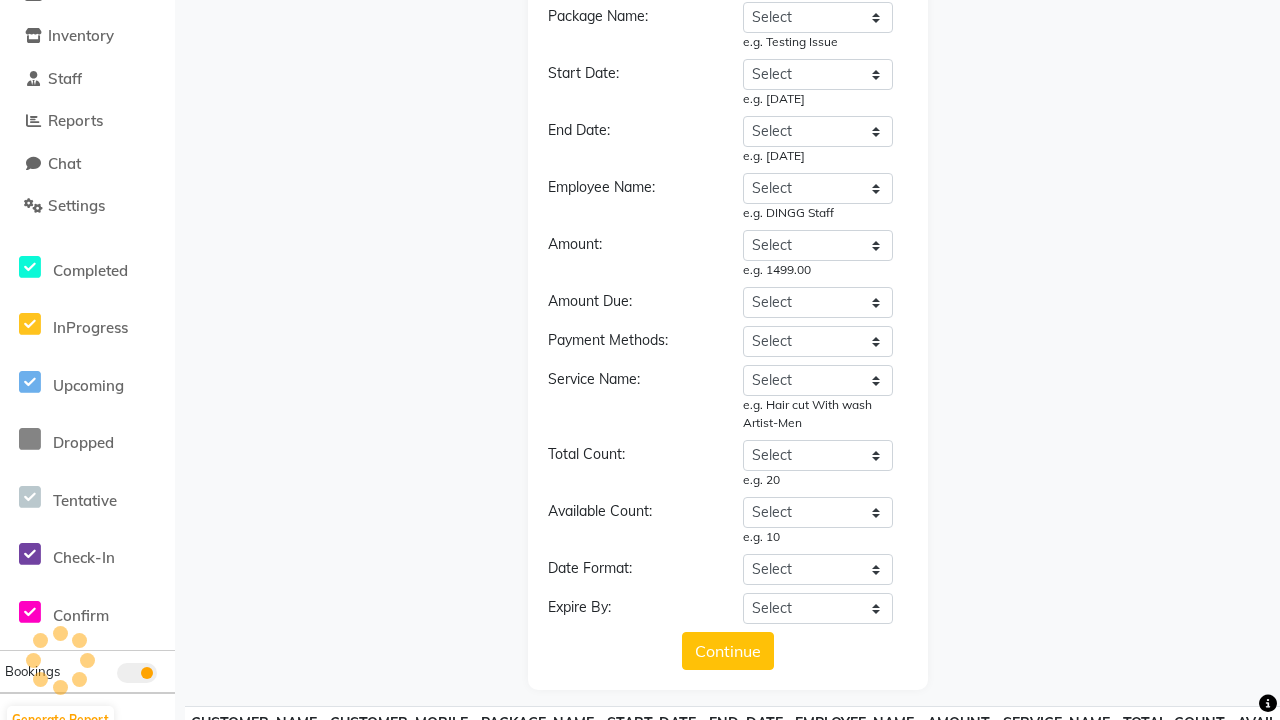 scroll, scrollTop: 0, scrollLeft: 0, axis: both 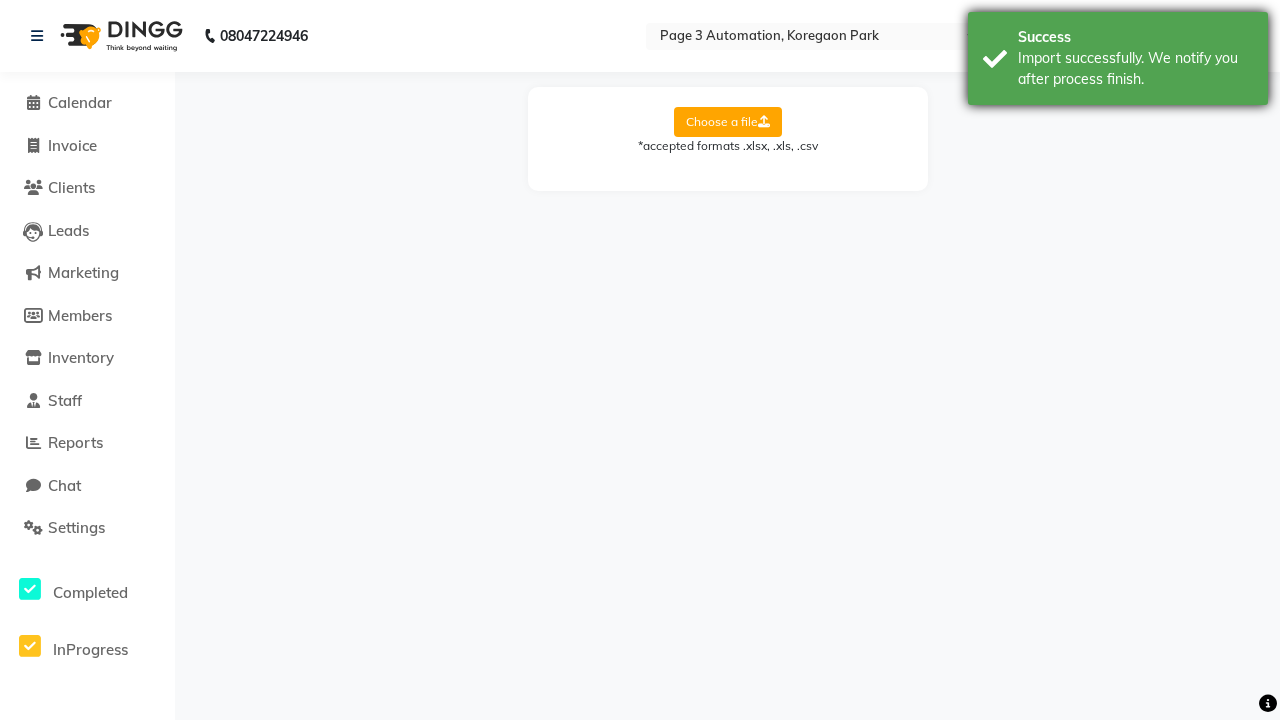 click on "Import successfully. We notify you after process finish." at bounding box center [1135, 69] 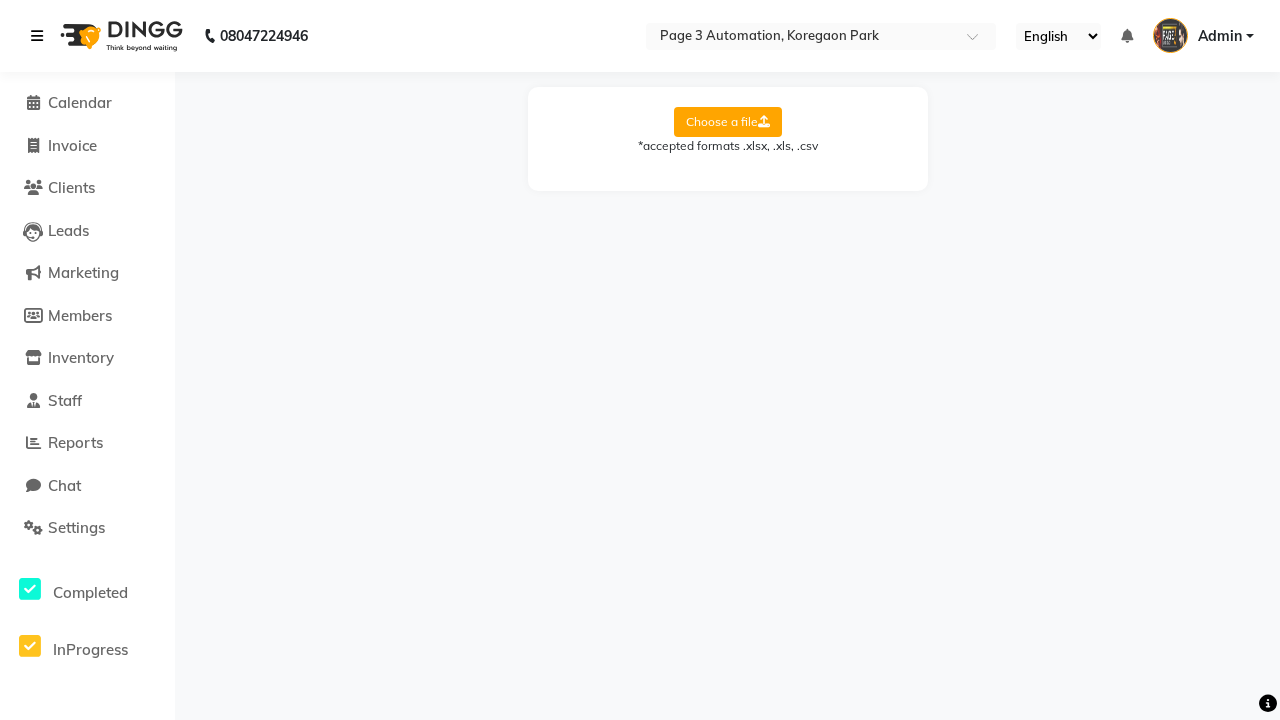 click at bounding box center (37, 36) 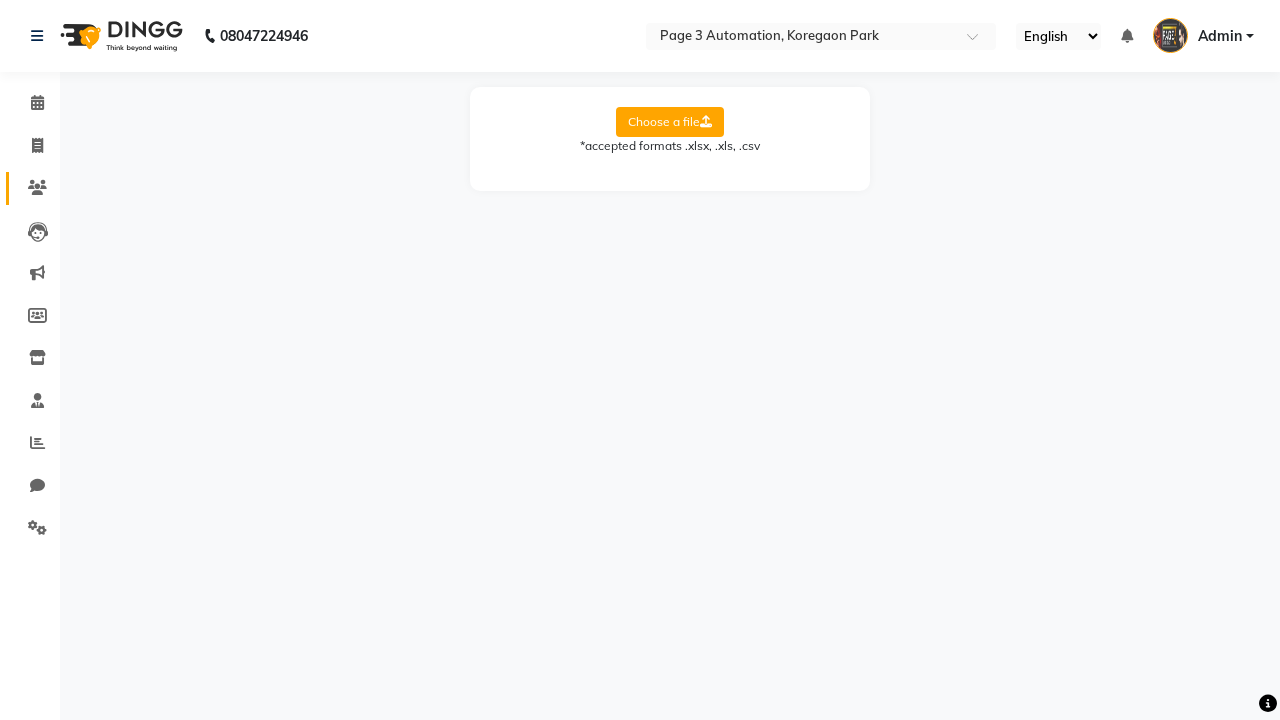 click 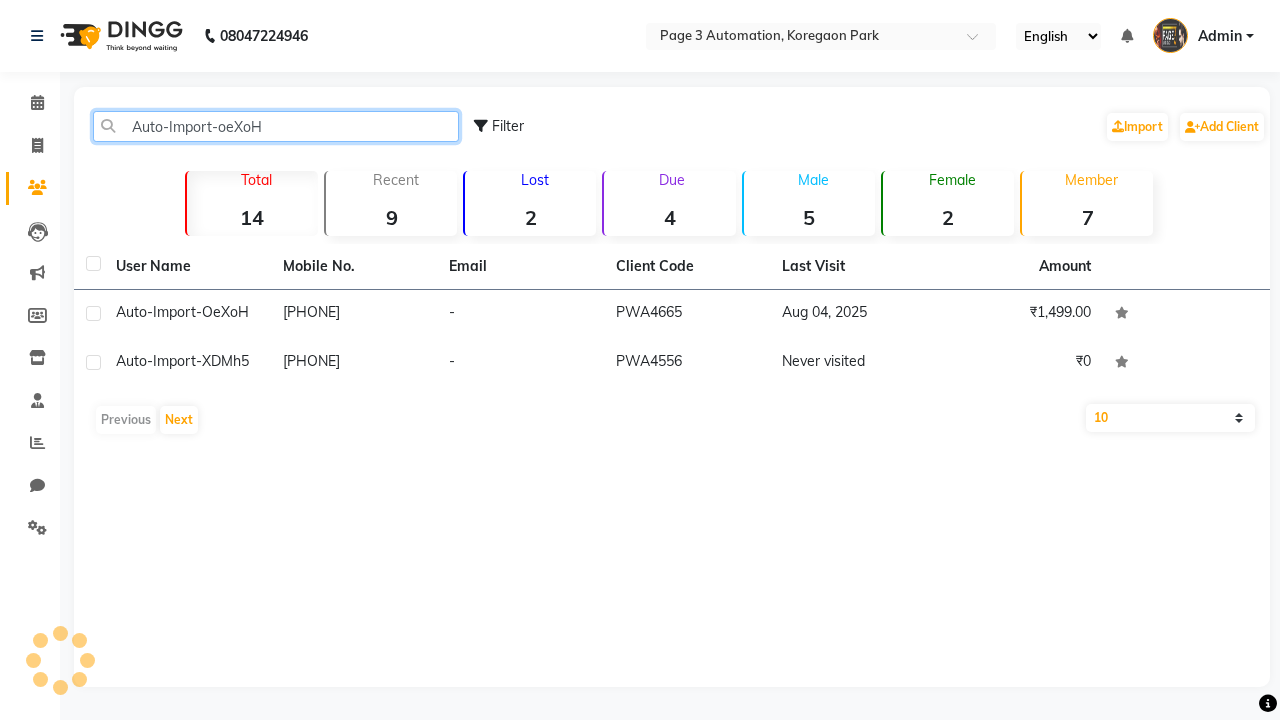 type on "Auto-Import-oeXoH" 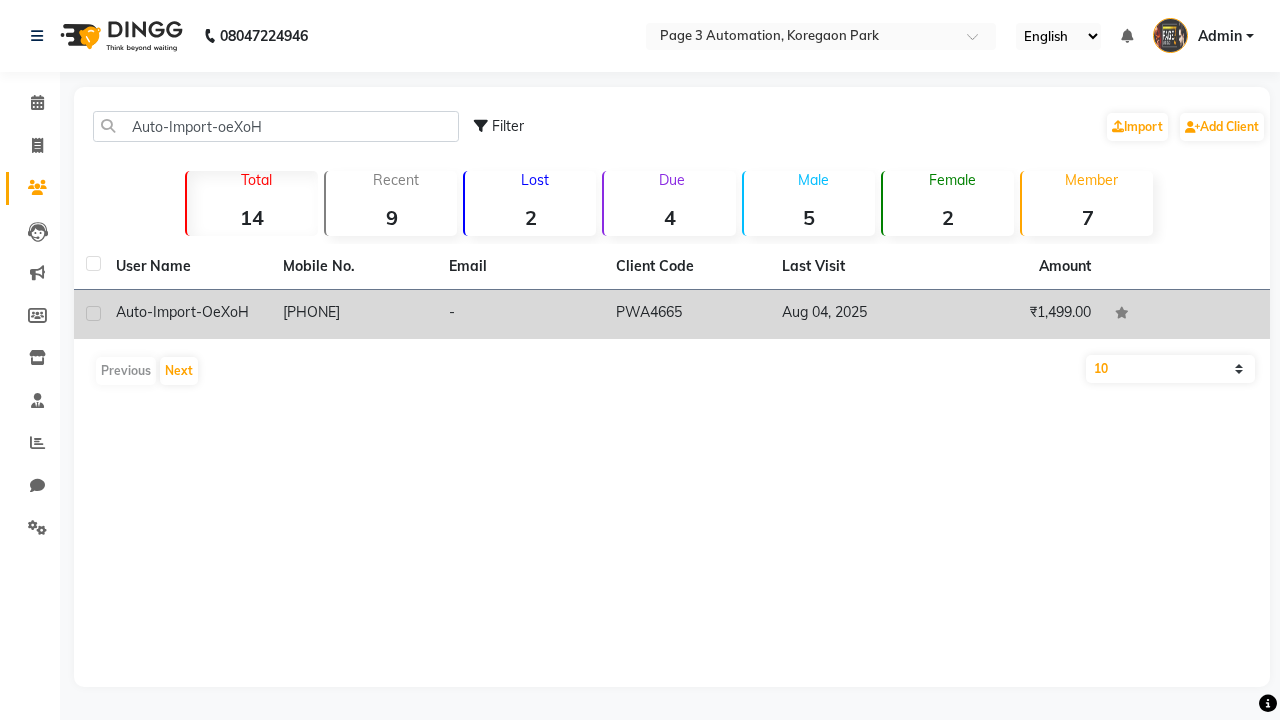 click on "PWA4665" 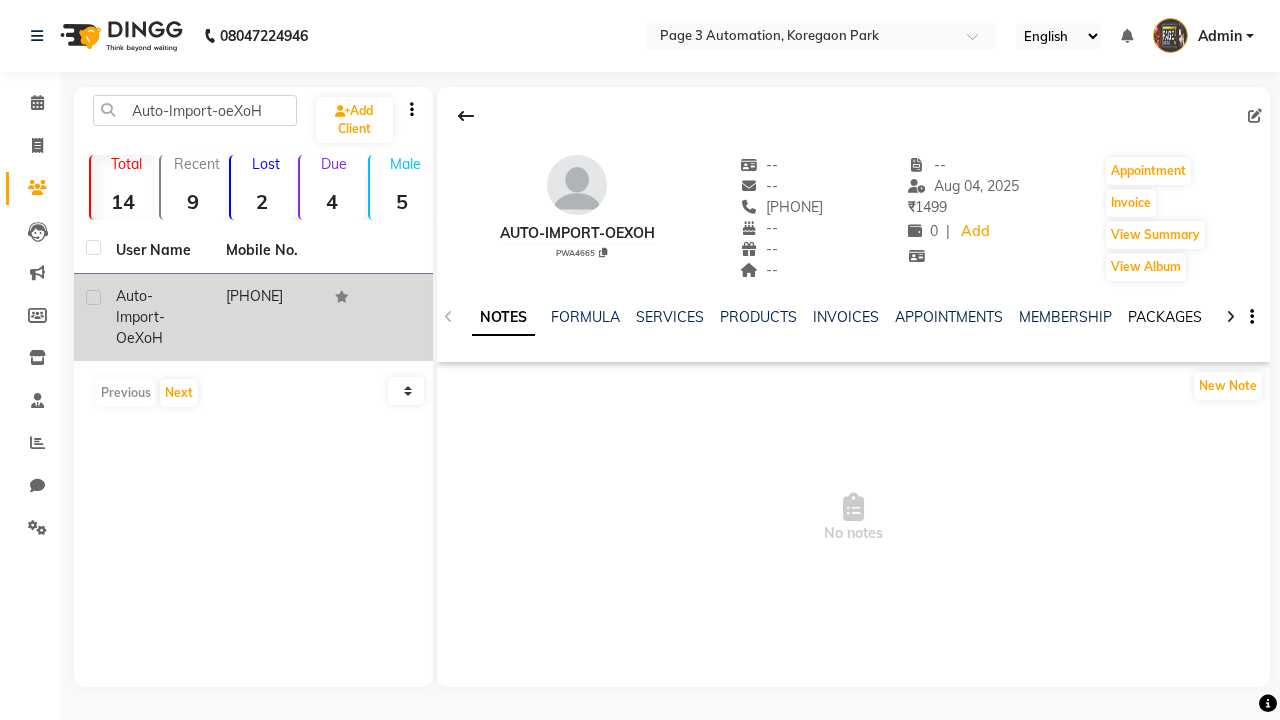 click on "PACKAGES" 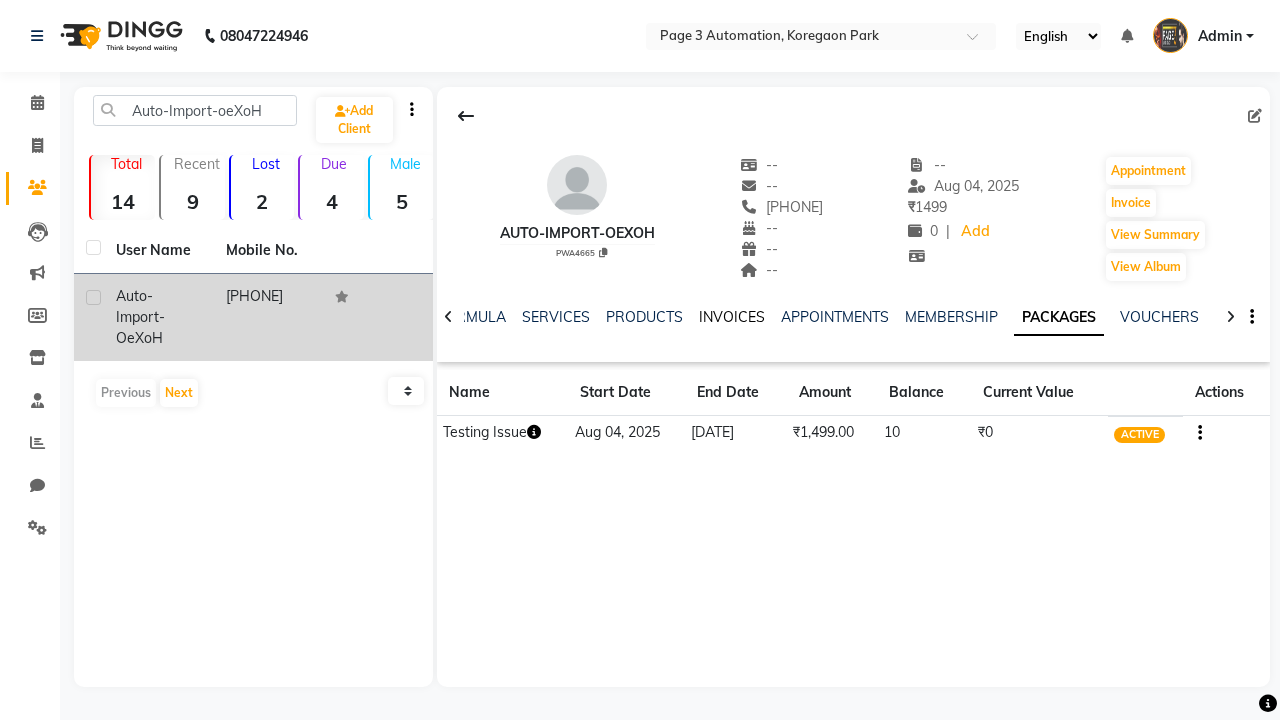 click on "INVOICES" 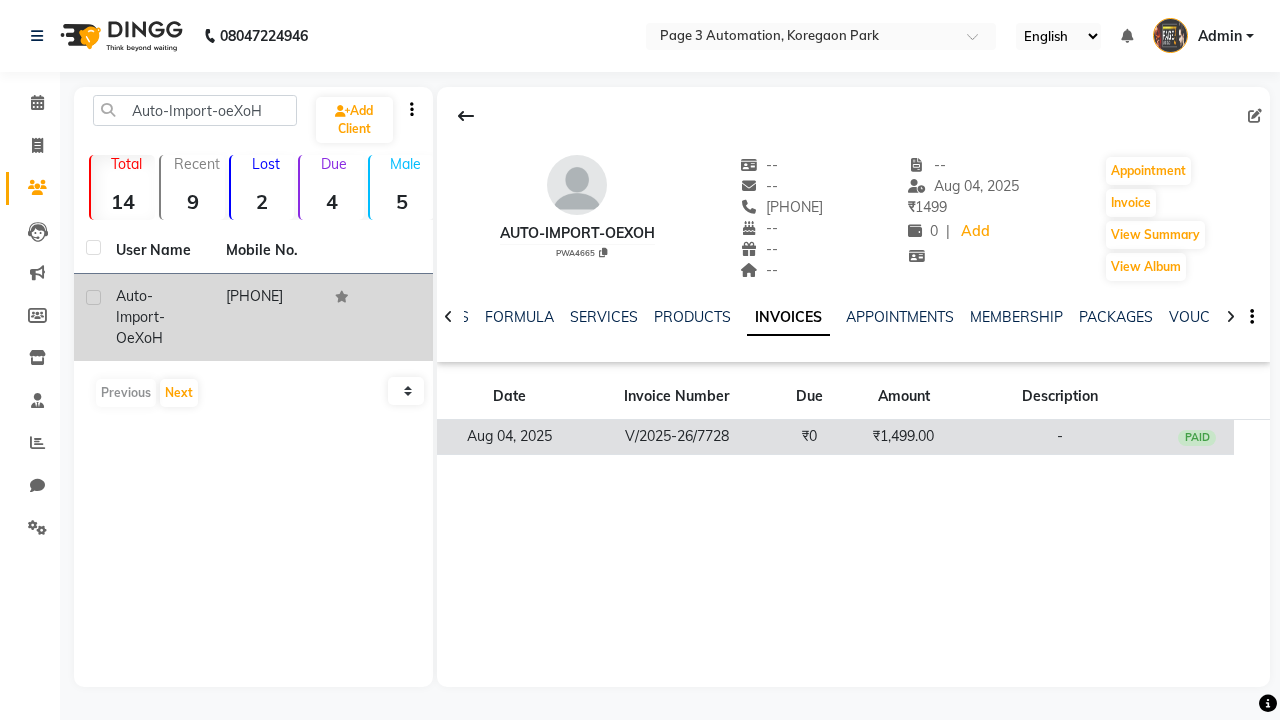 click on "₹1,499.00" 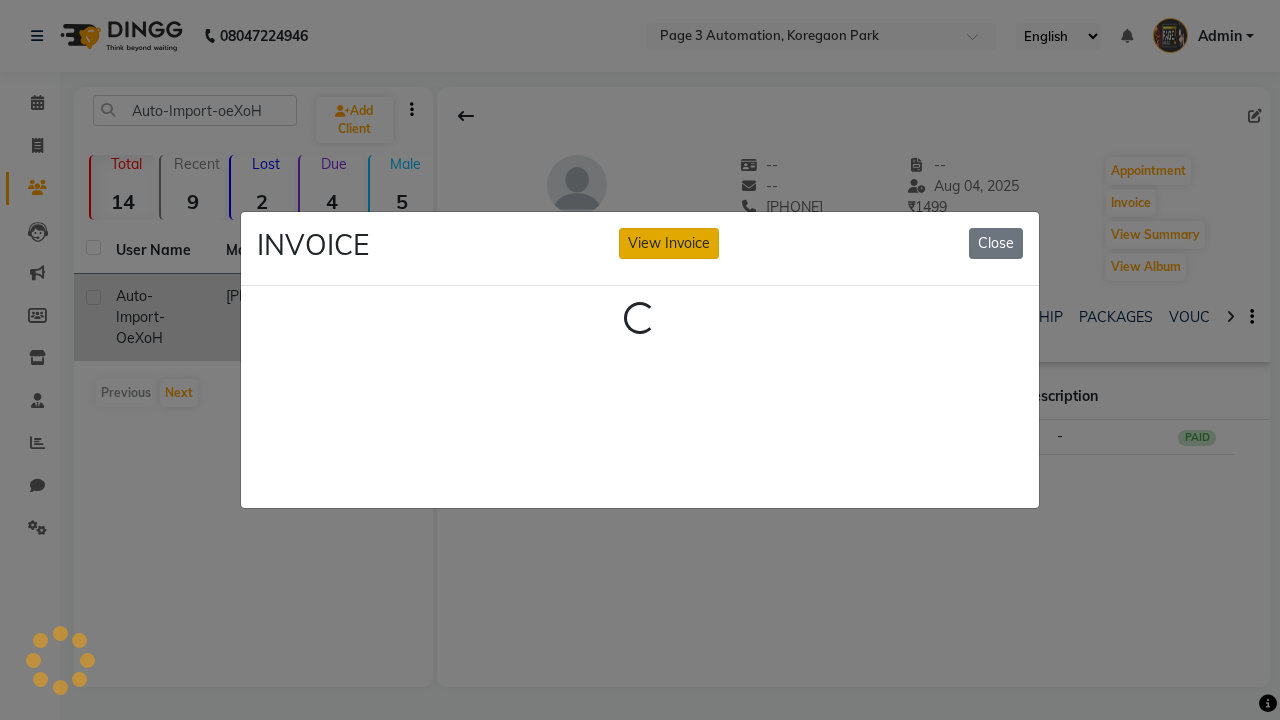 click on "View Invoice" 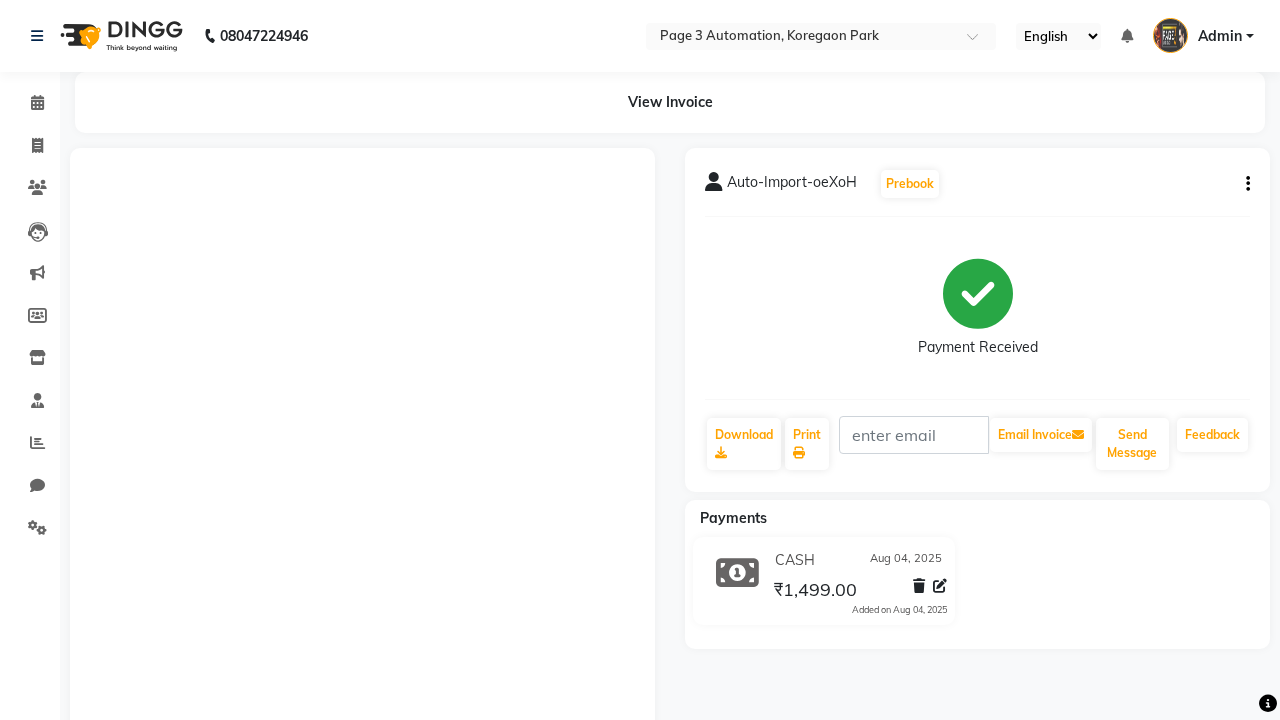 click 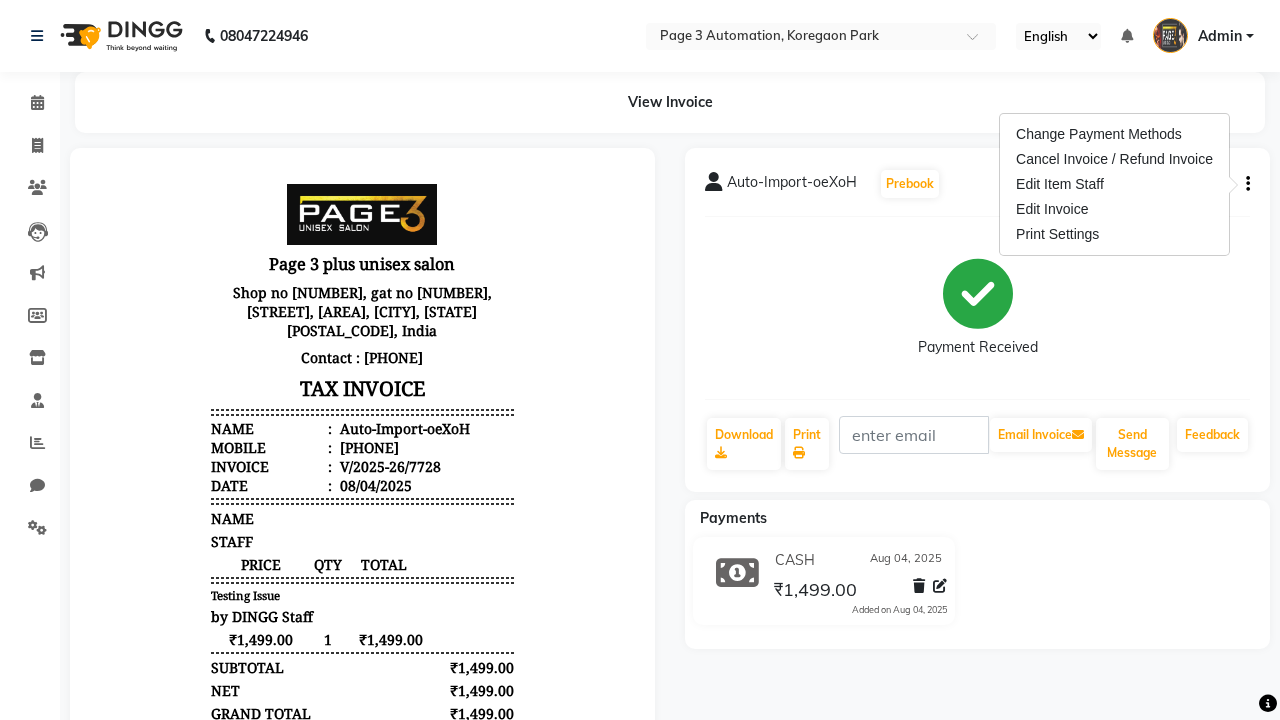 scroll, scrollTop: 0, scrollLeft: 0, axis: both 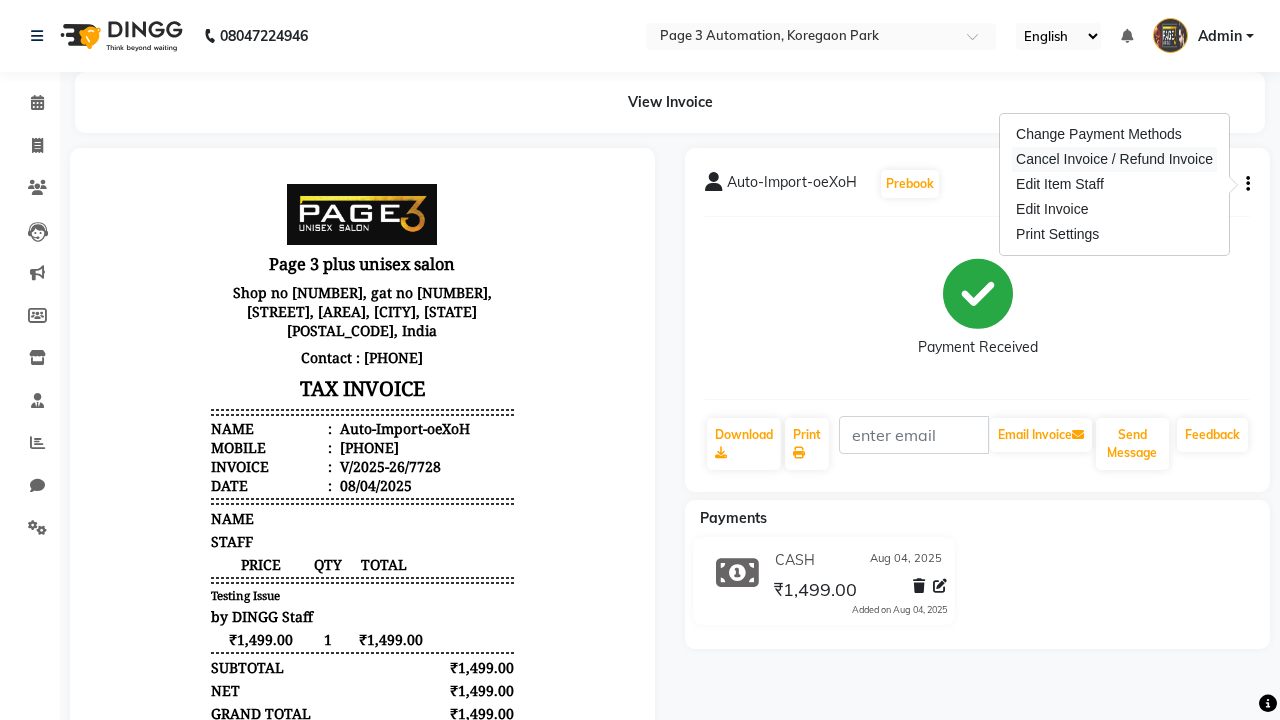 click on "Cancel Invoice / Refund Invoice" at bounding box center [1114, 159] 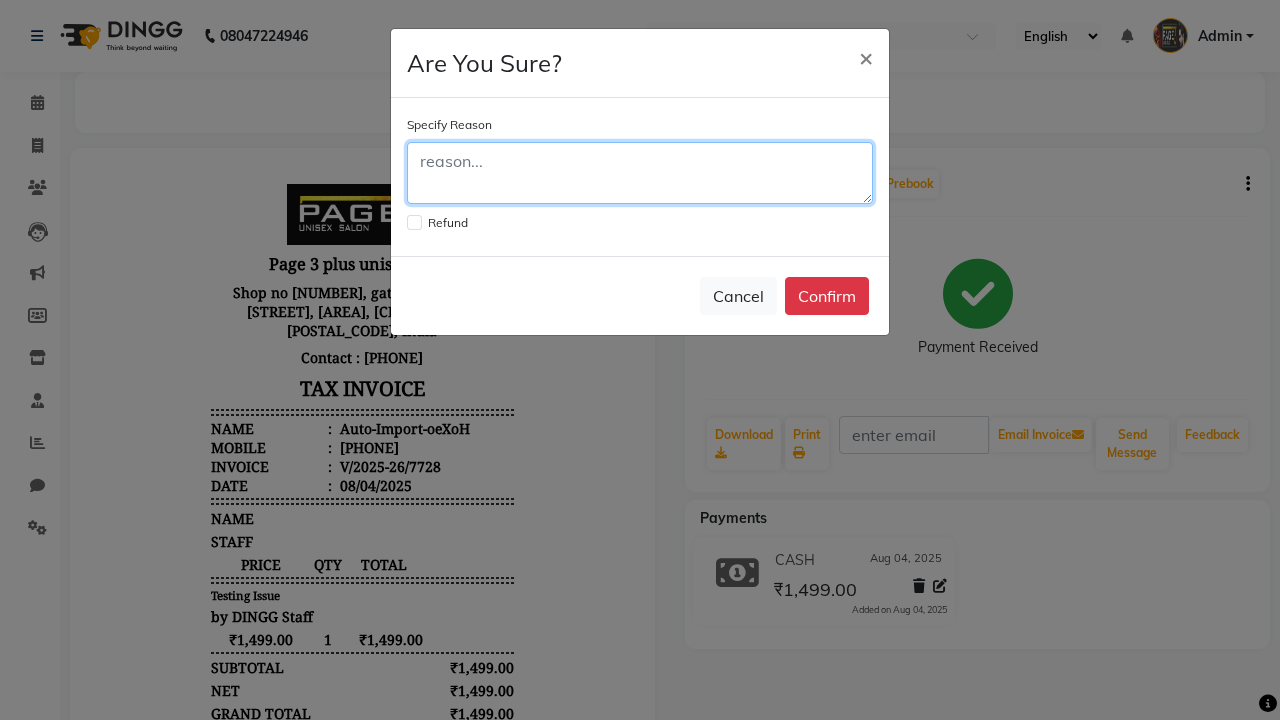 click 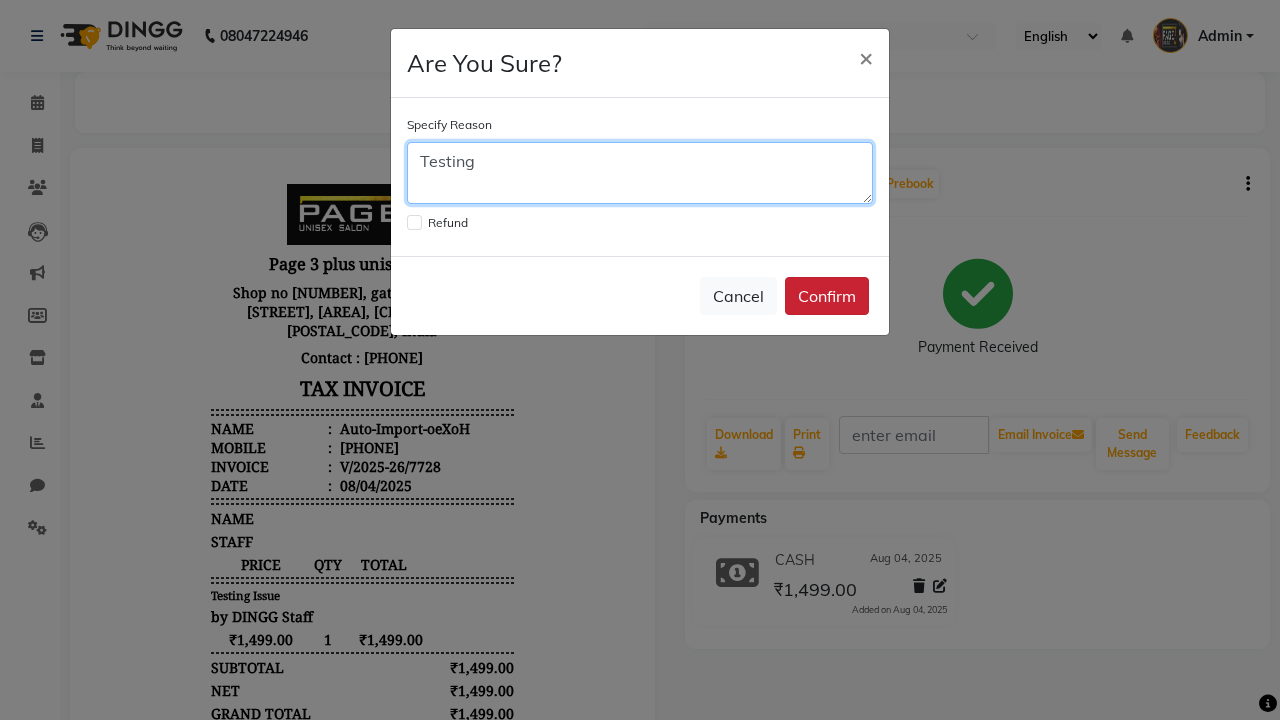 type on "Testing" 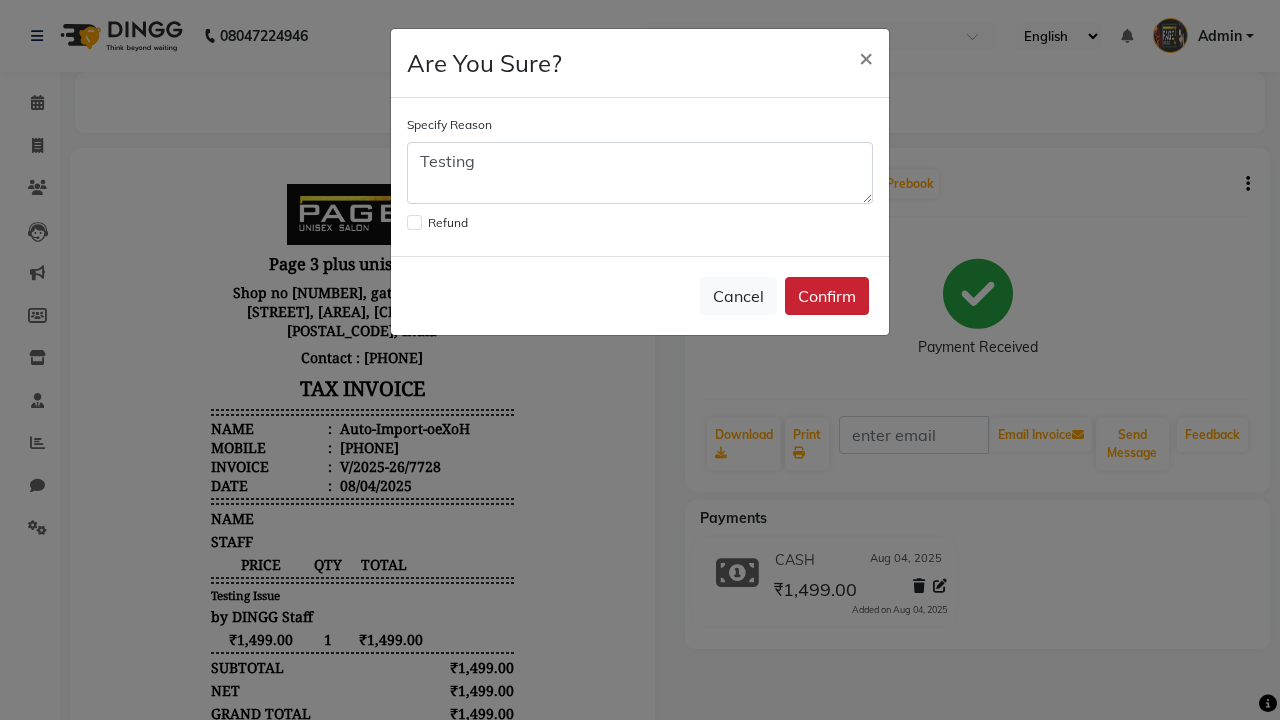 click on "Confirm" 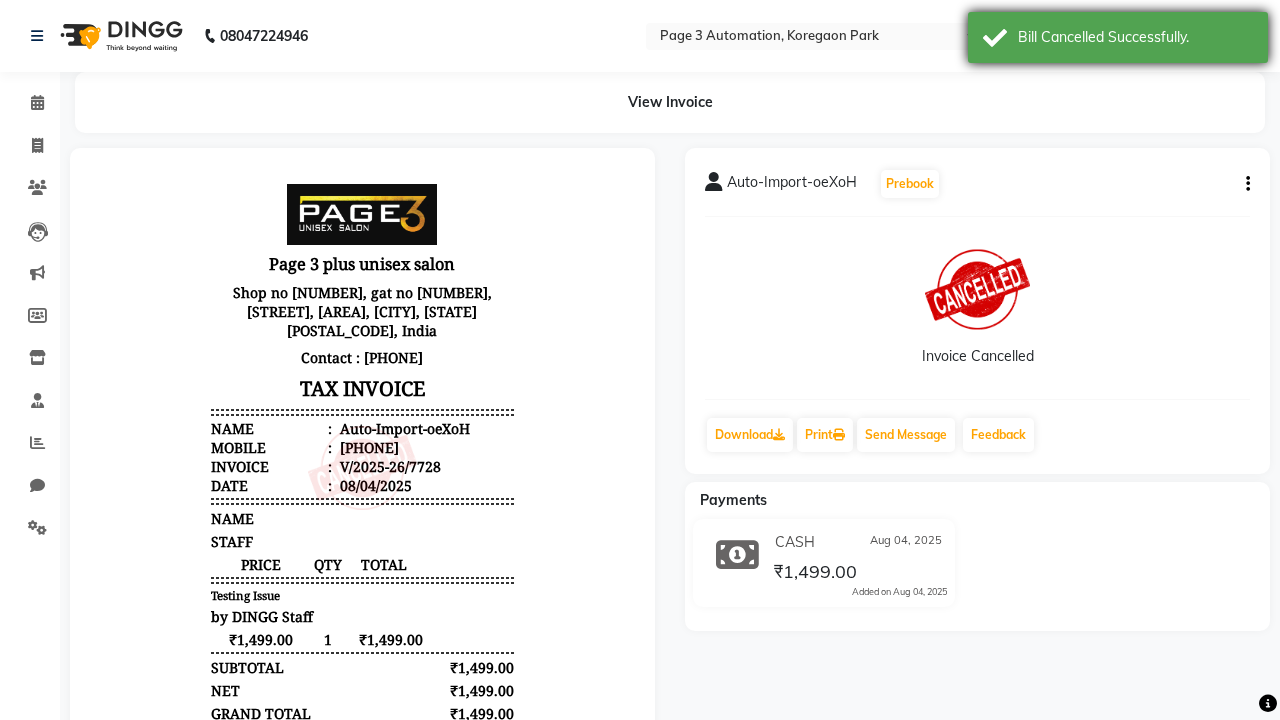 click on "Bill Cancelled Successfully." at bounding box center [1135, 37] 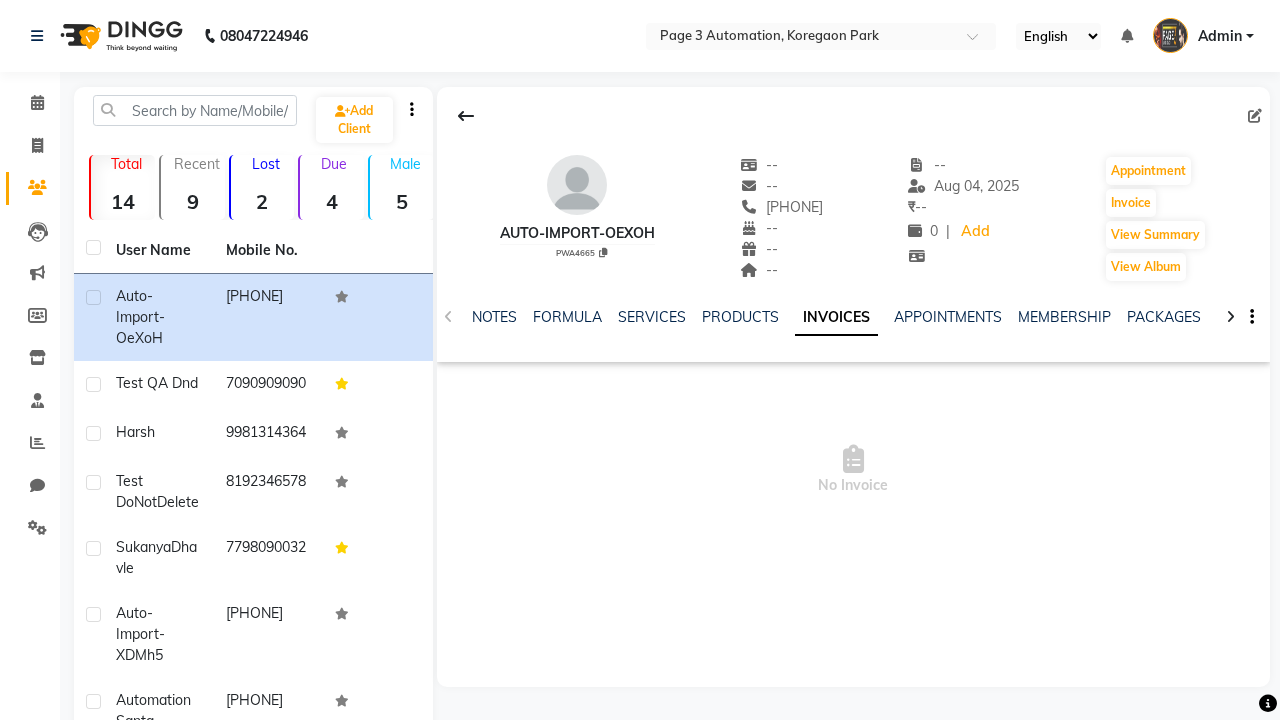 scroll, scrollTop: 0, scrollLeft: 0, axis: both 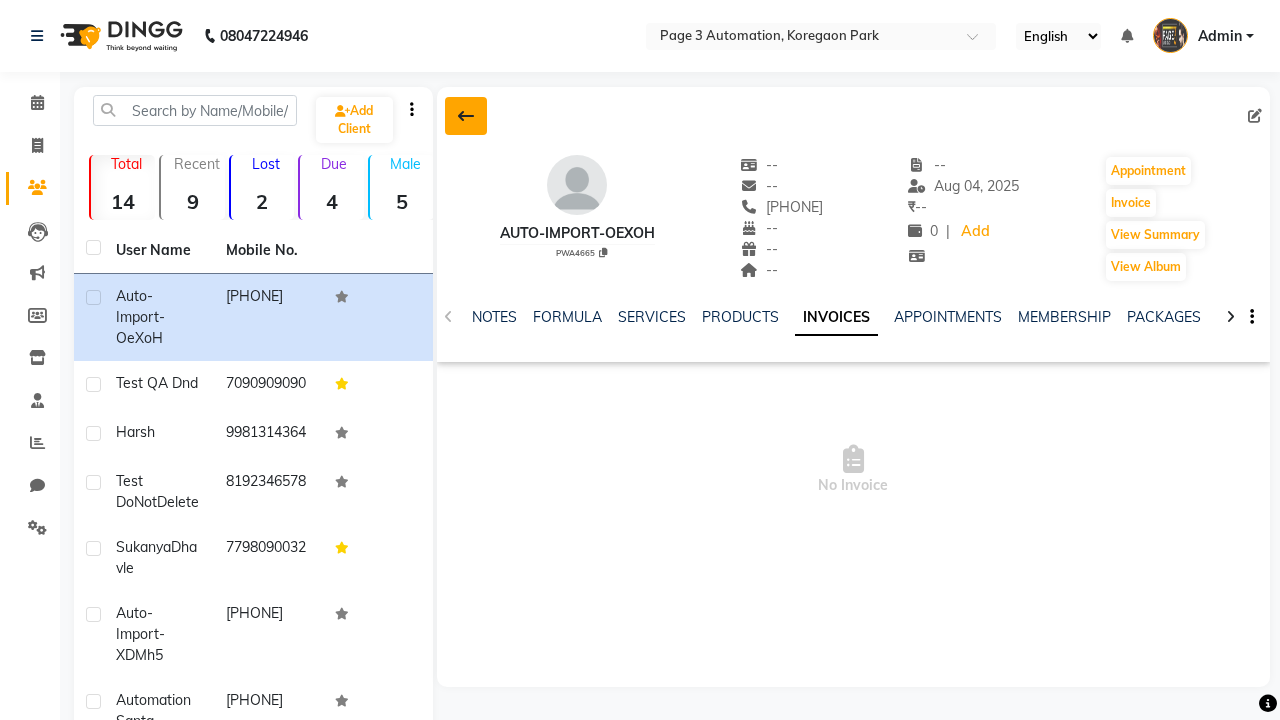 click 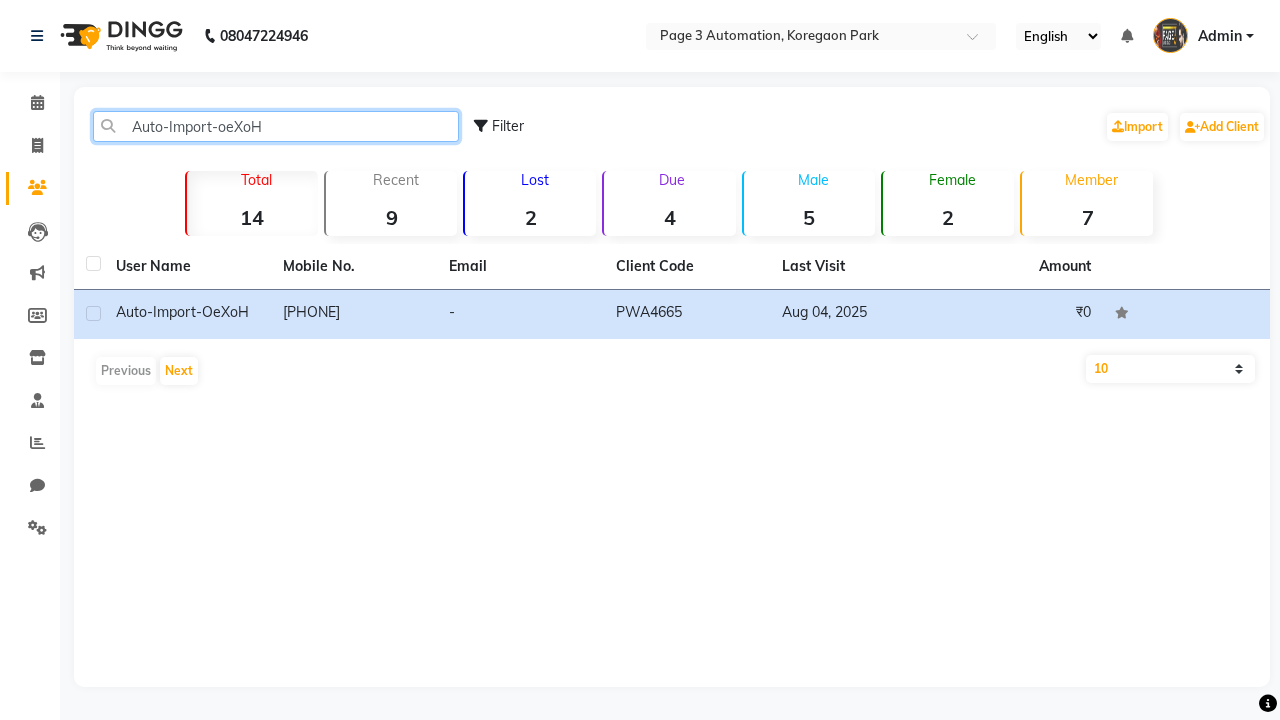 type on "Auto-Import-oeXoH" 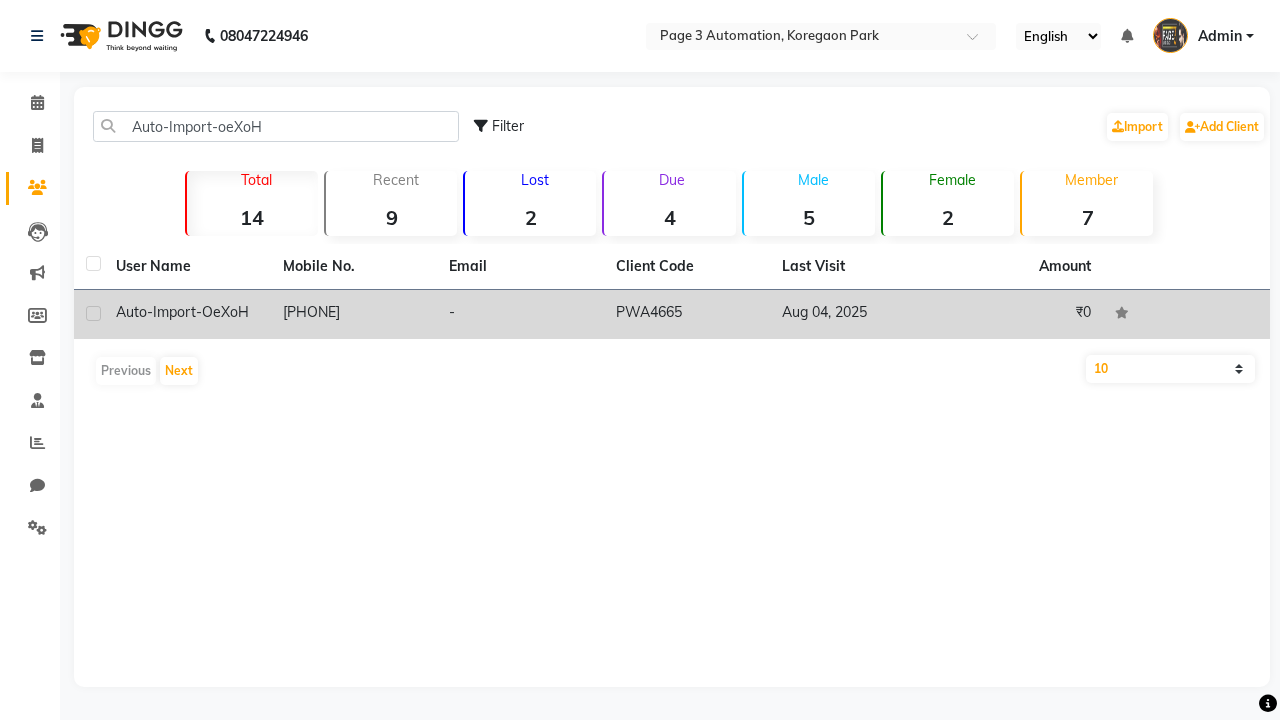 click on "PWA4665" 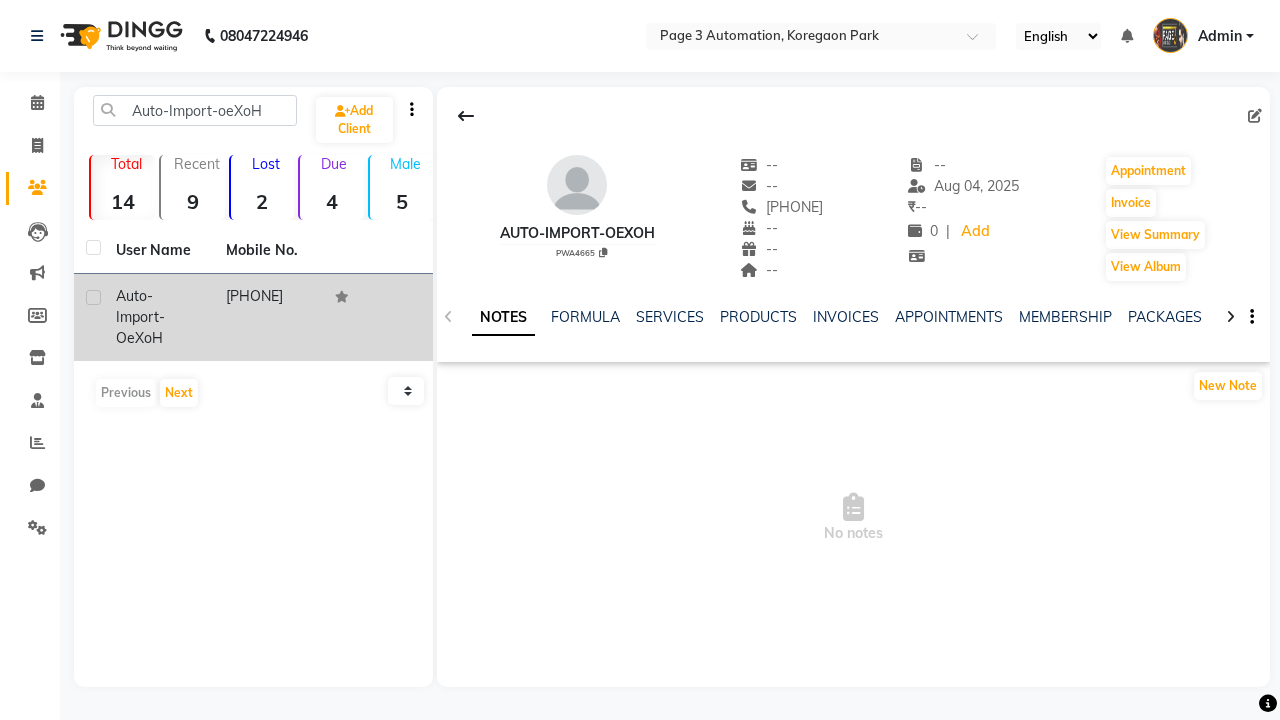 click 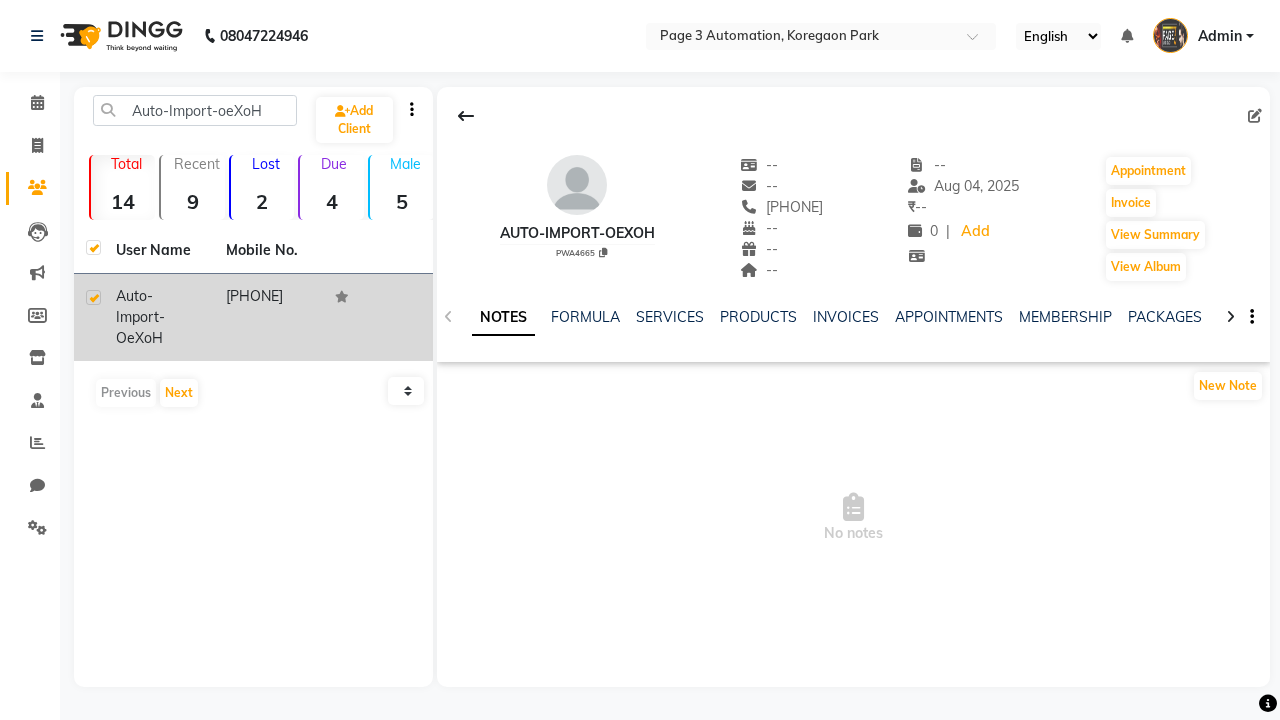 checkbox on "true" 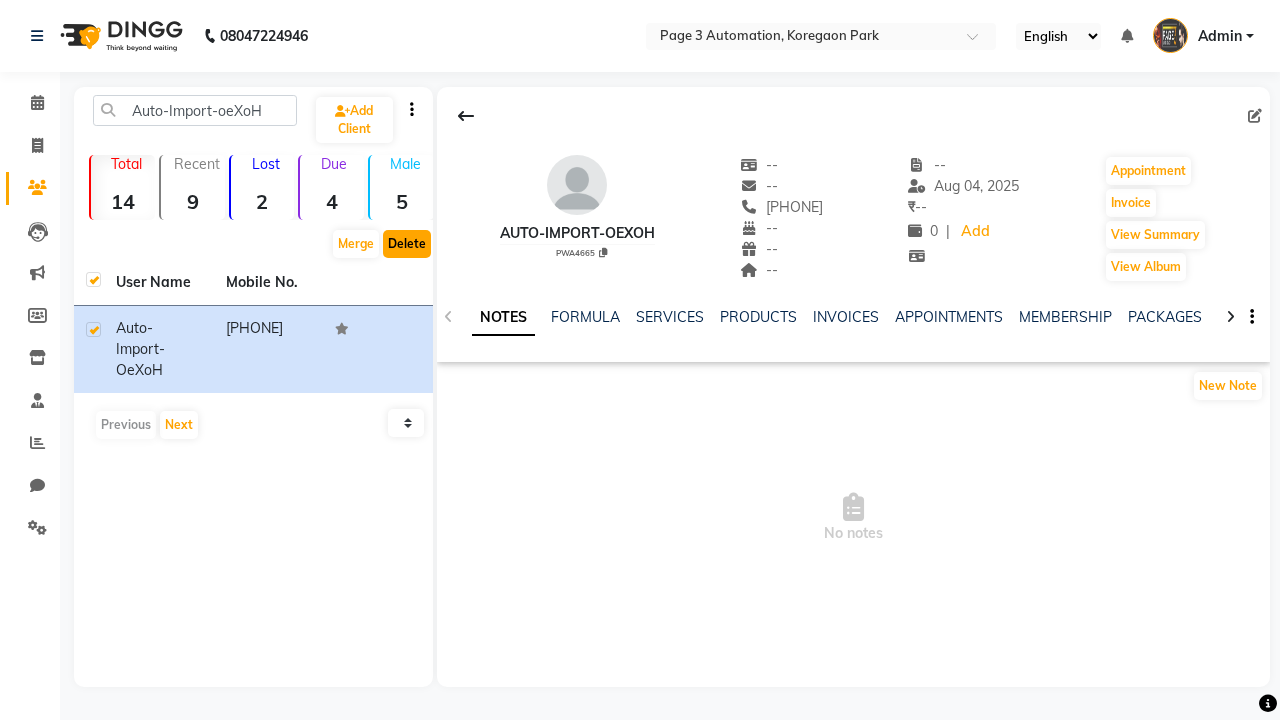 click on "Delete" 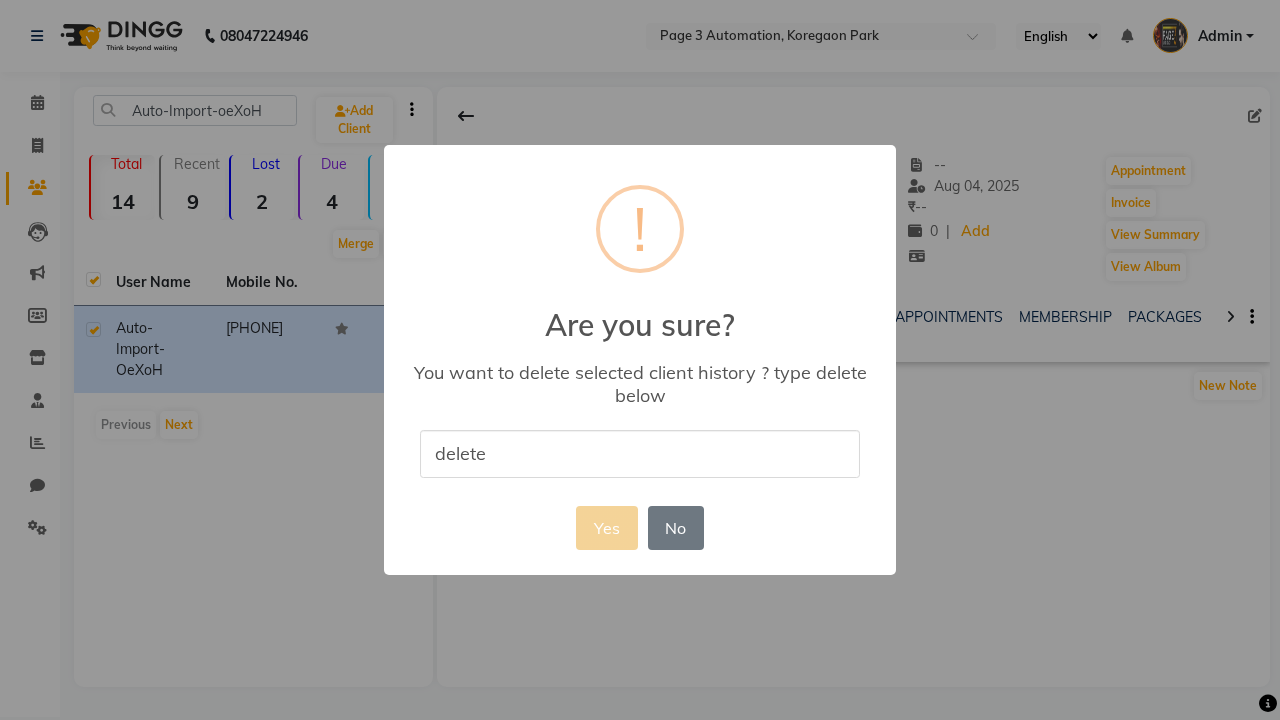 type on "delete" 